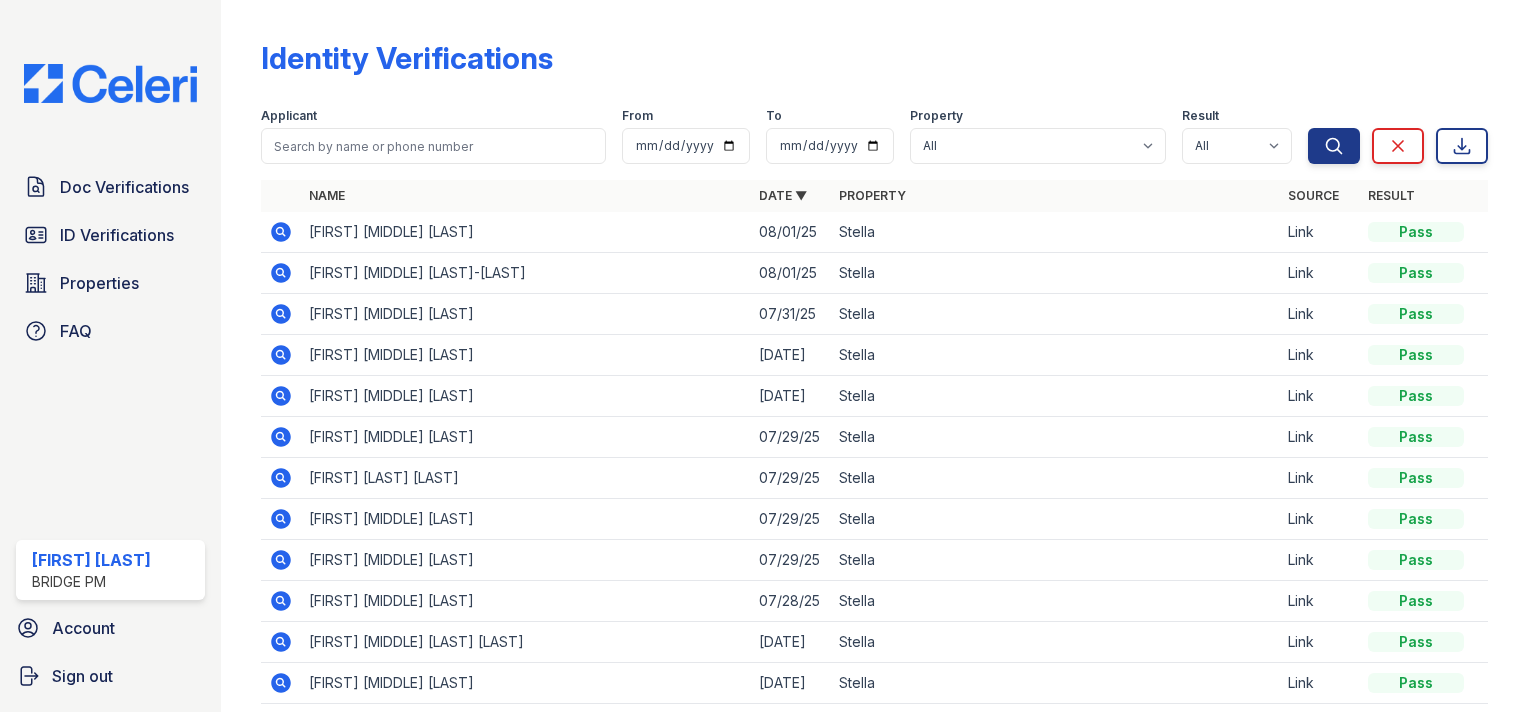 scroll, scrollTop: 0, scrollLeft: 0, axis: both 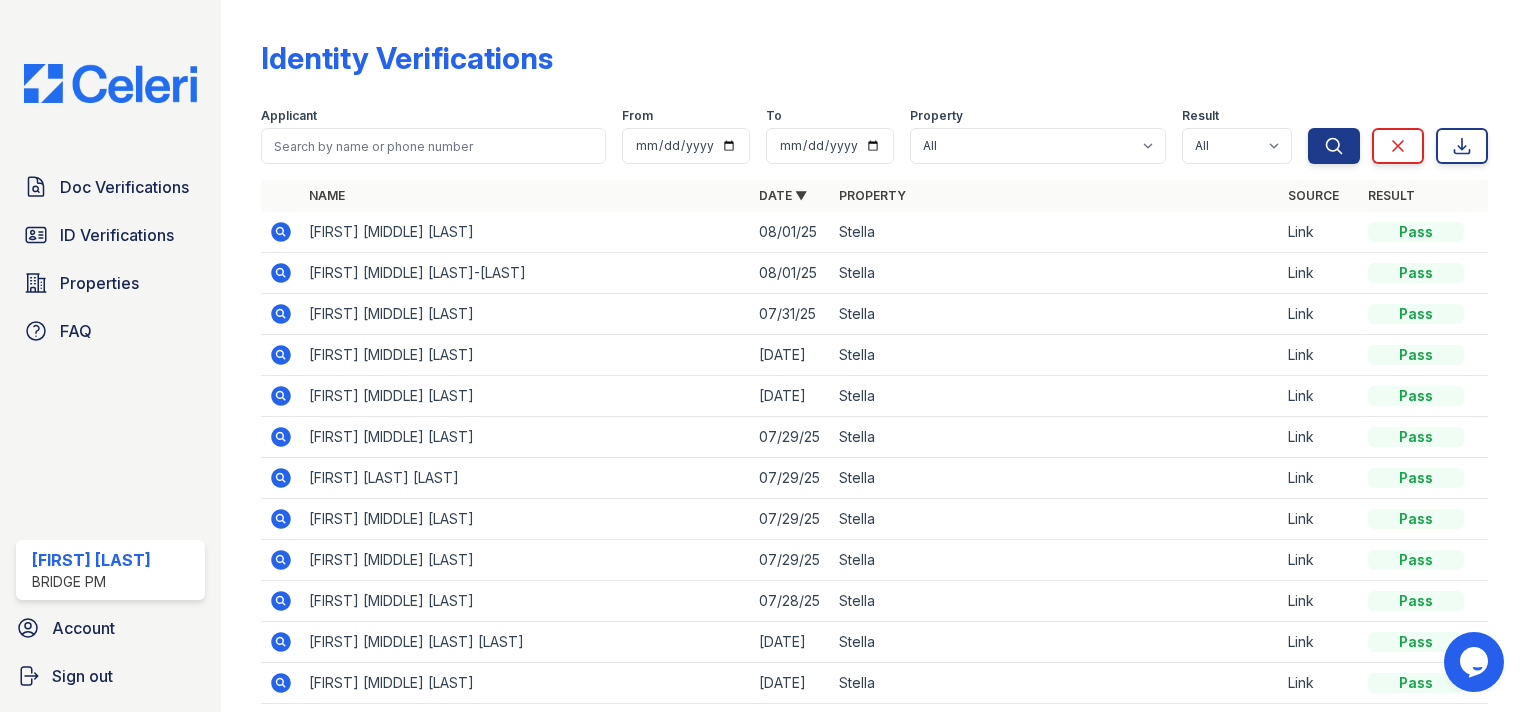 click 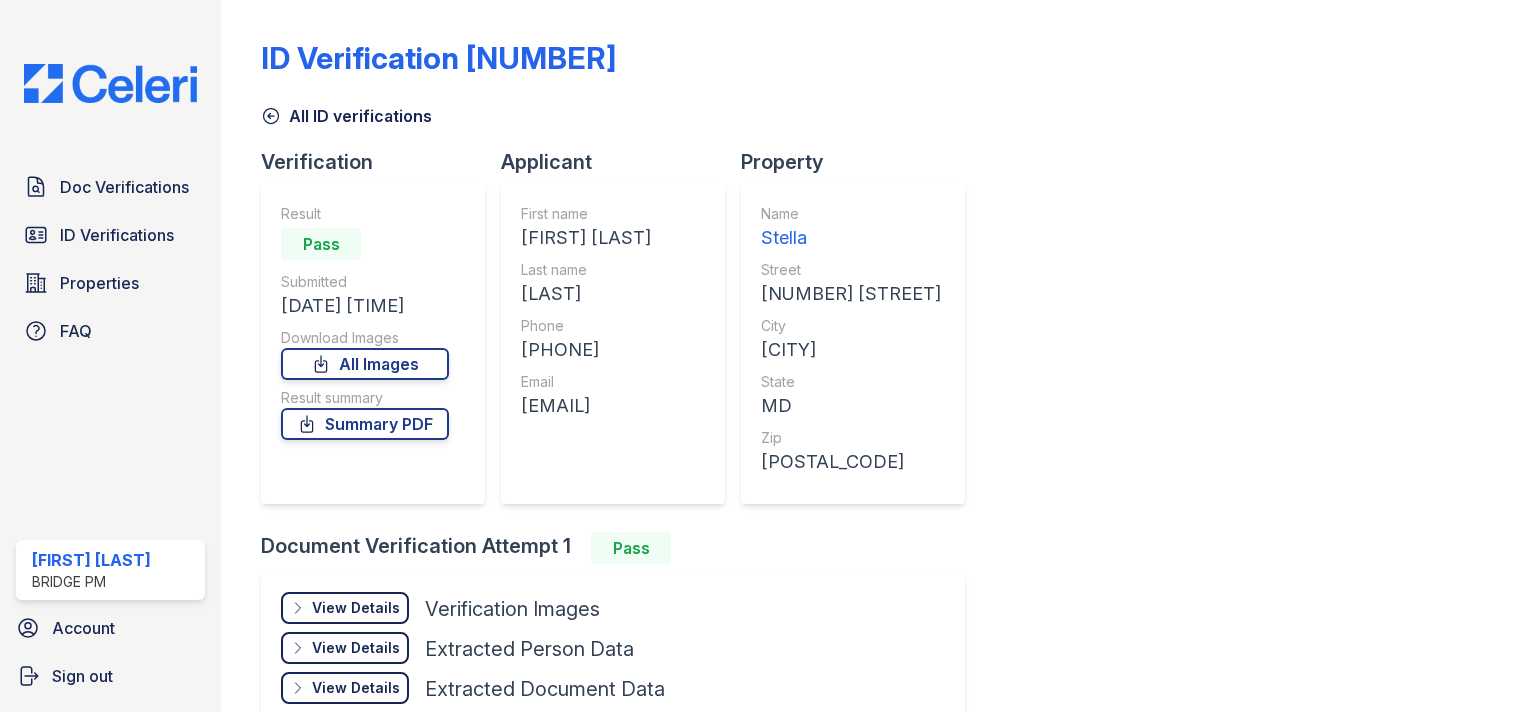 scroll, scrollTop: 0, scrollLeft: 0, axis: both 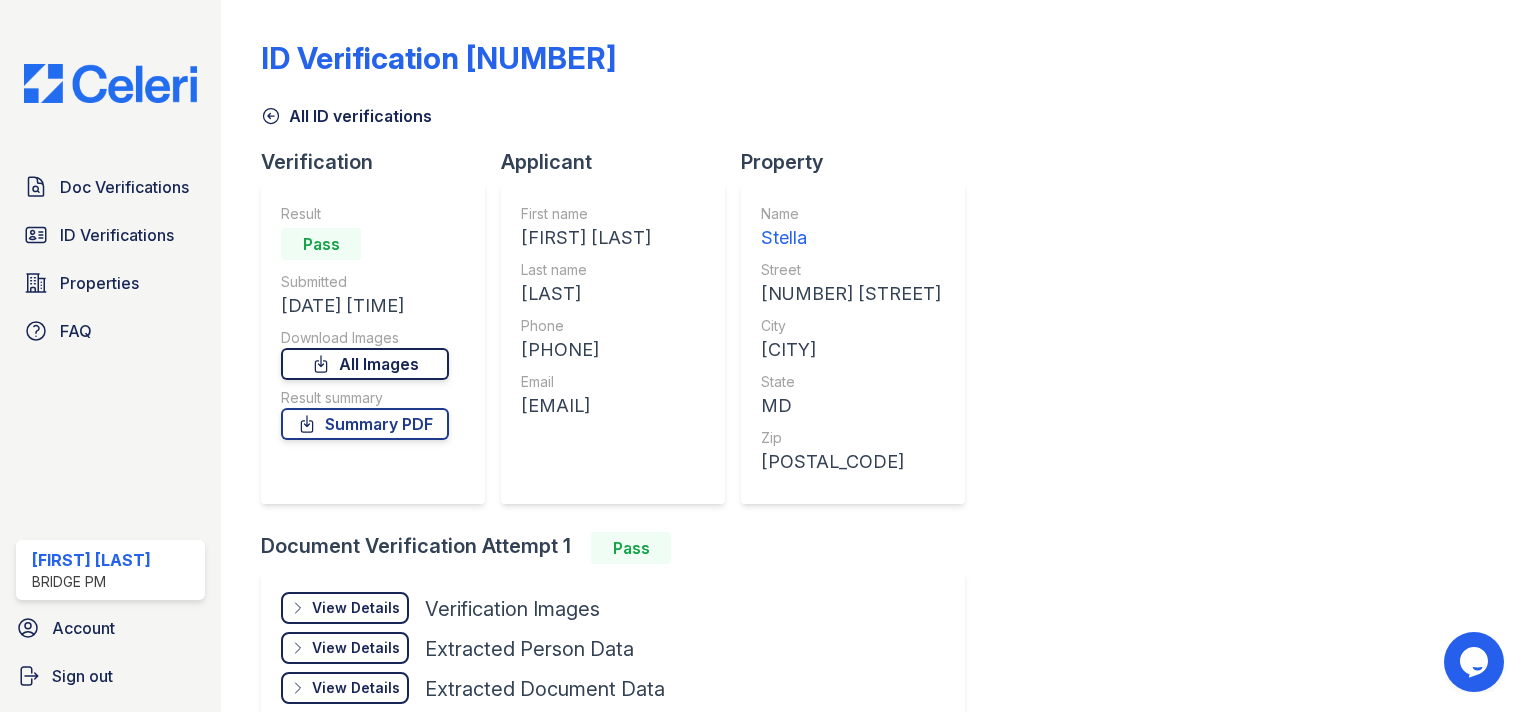 click on "All Images" at bounding box center [365, 364] 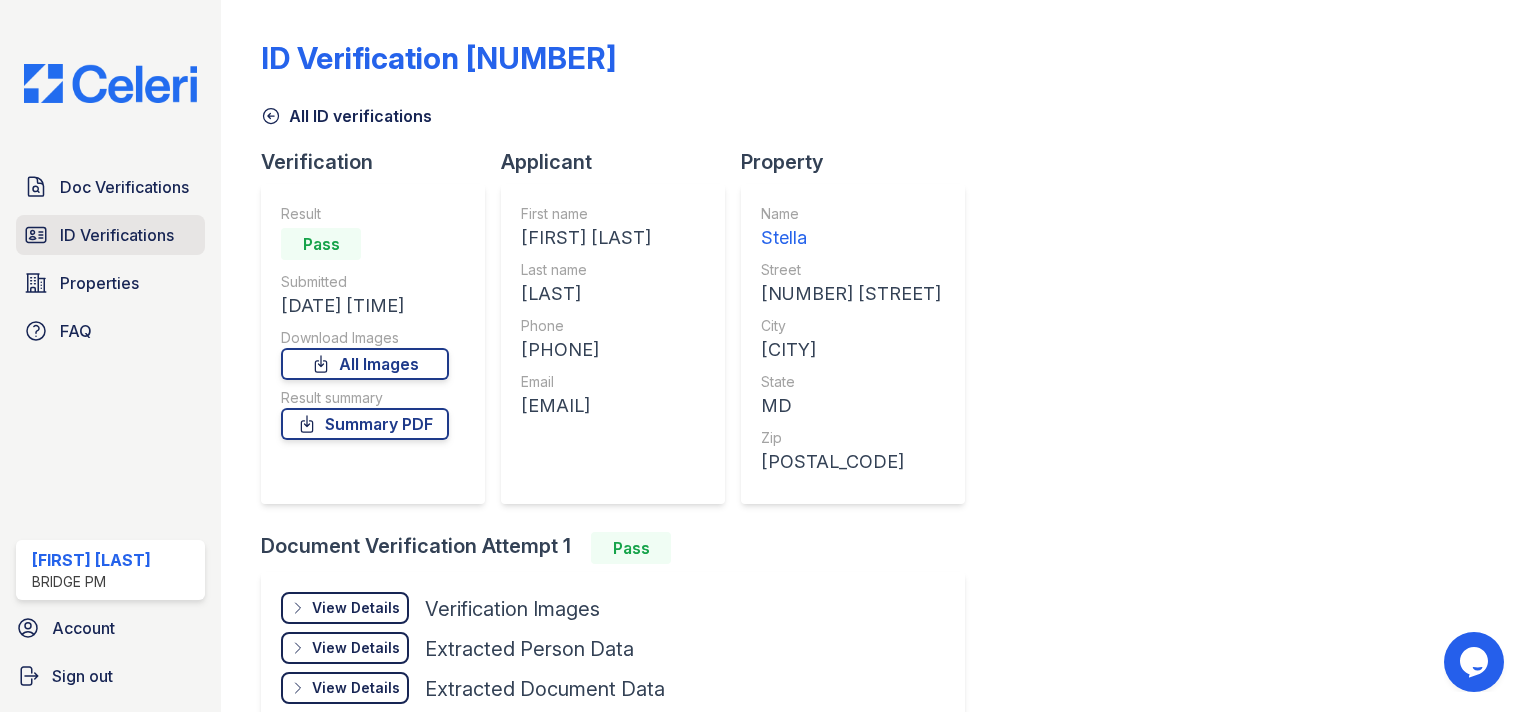 click on "ID Verifications" at bounding box center (117, 235) 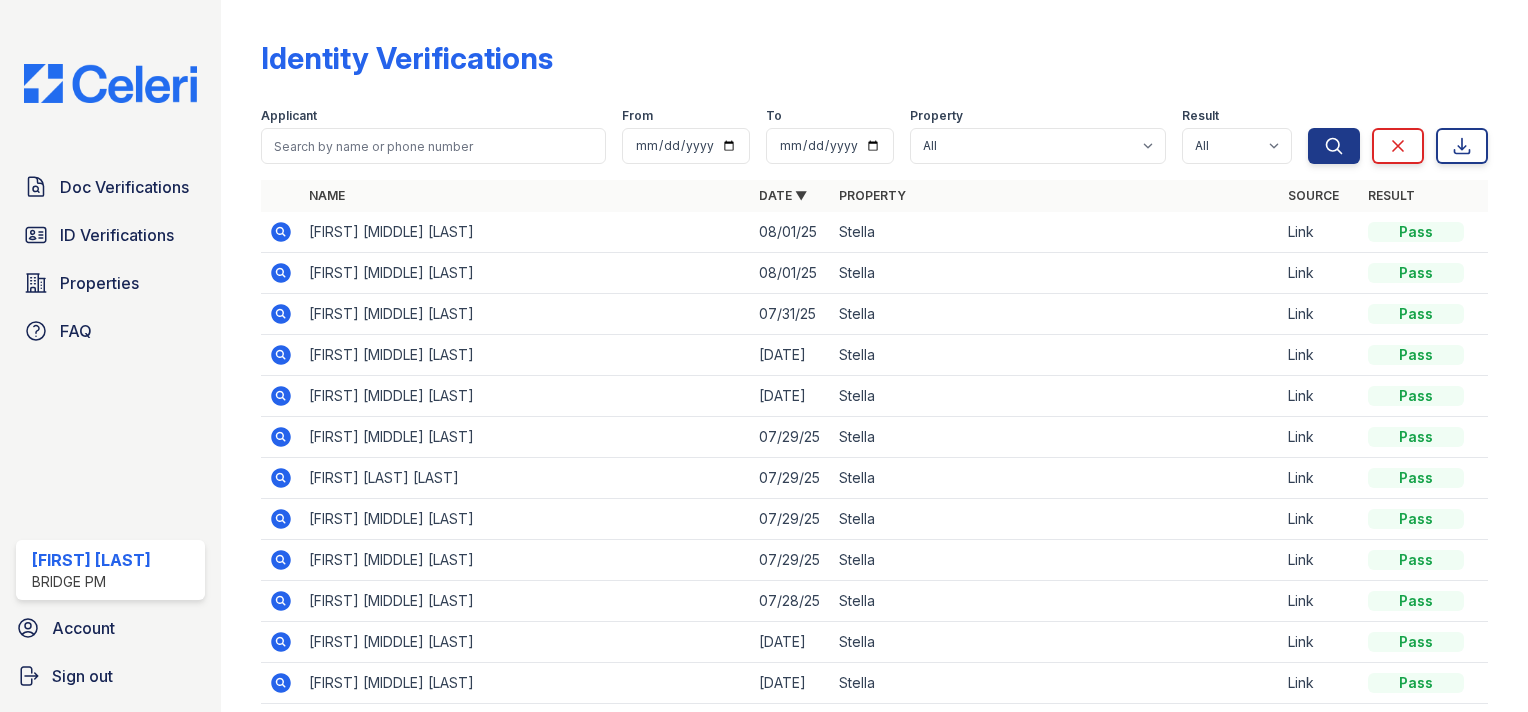 click 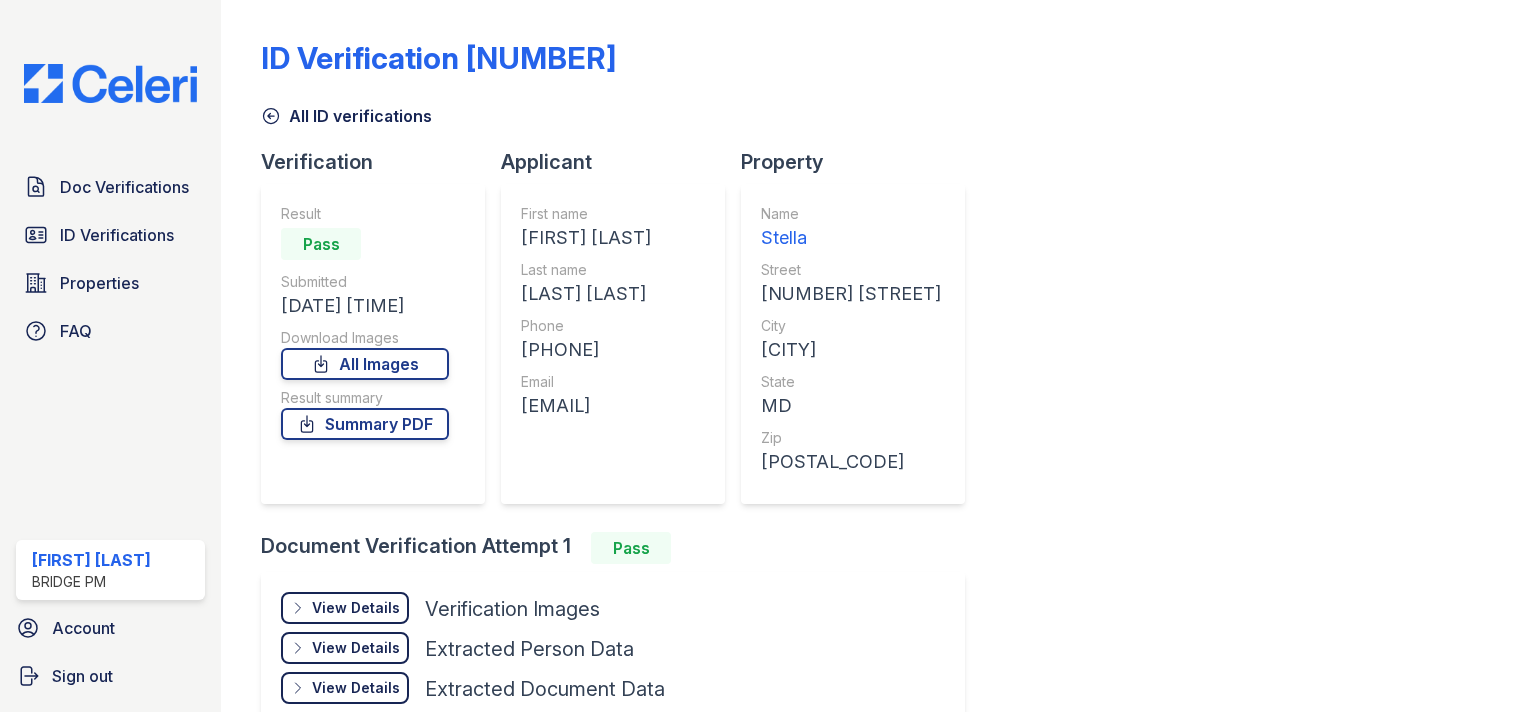 scroll, scrollTop: 0, scrollLeft: 0, axis: both 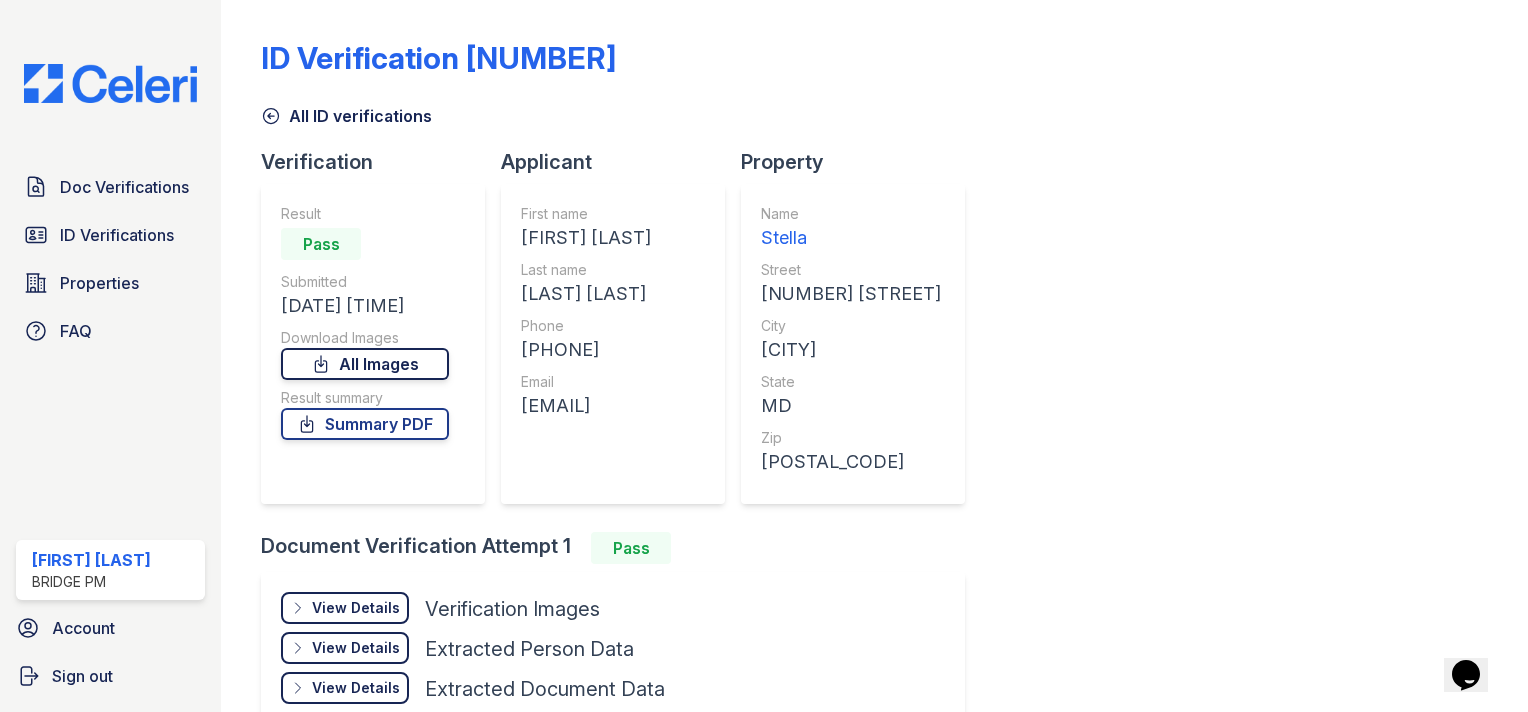 click on "All Images" at bounding box center (365, 364) 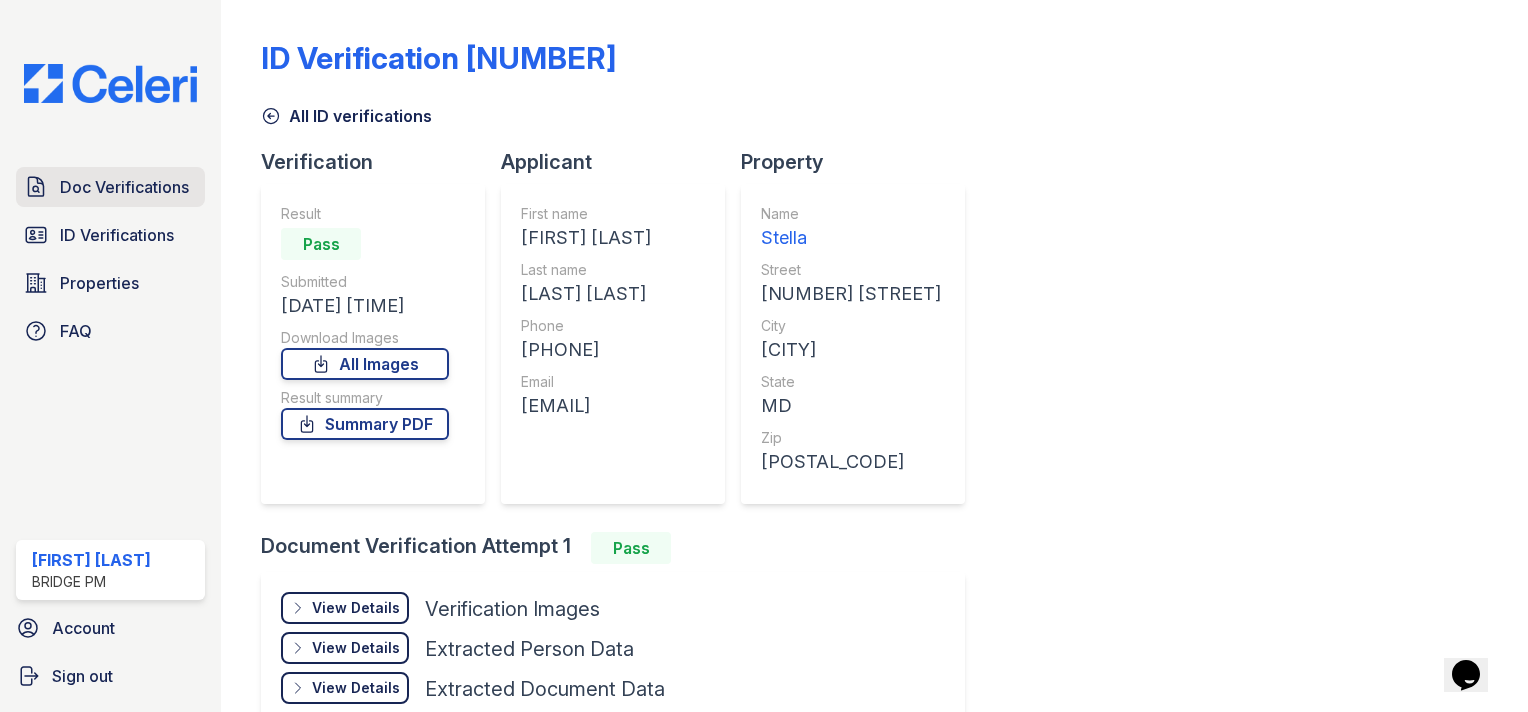 click on "Doc Verifications" at bounding box center [124, 187] 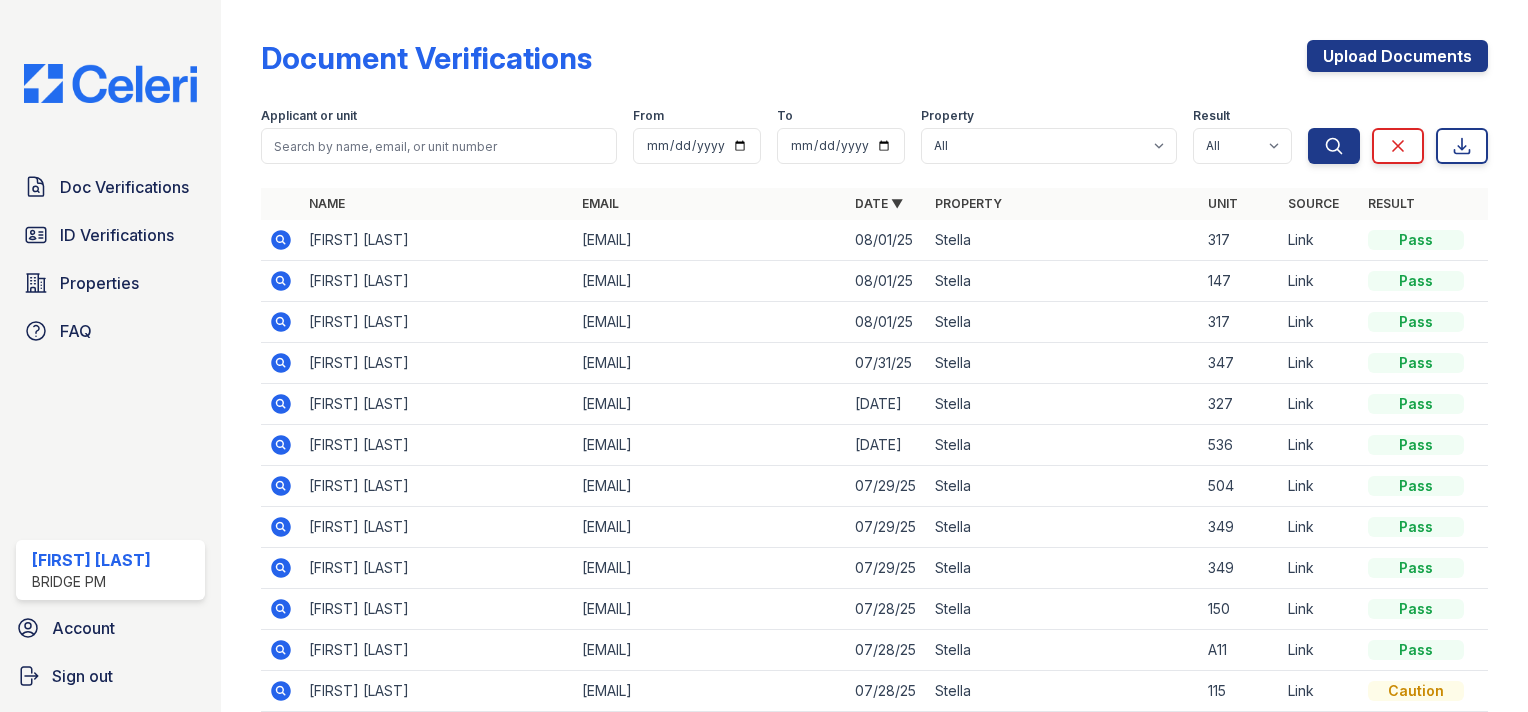 click 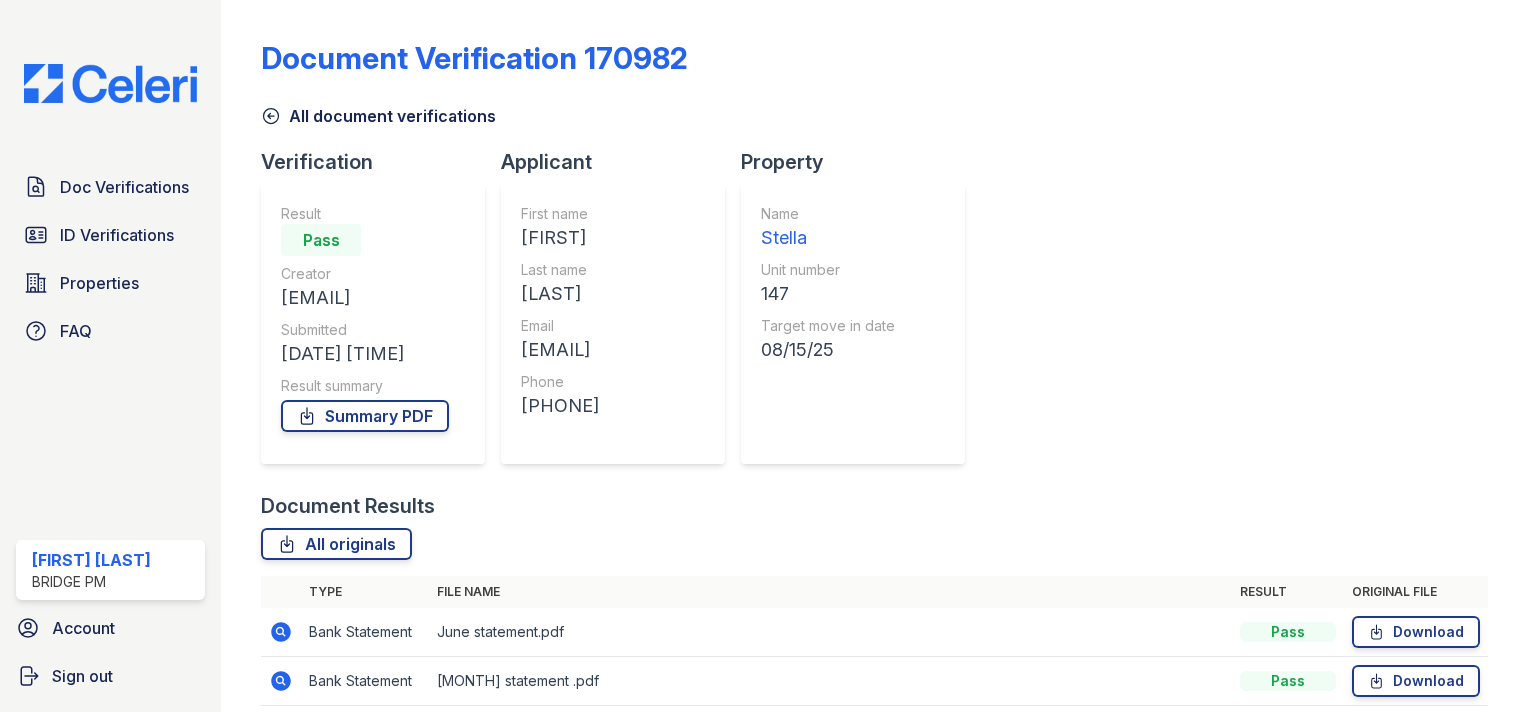 scroll, scrollTop: 0, scrollLeft: 0, axis: both 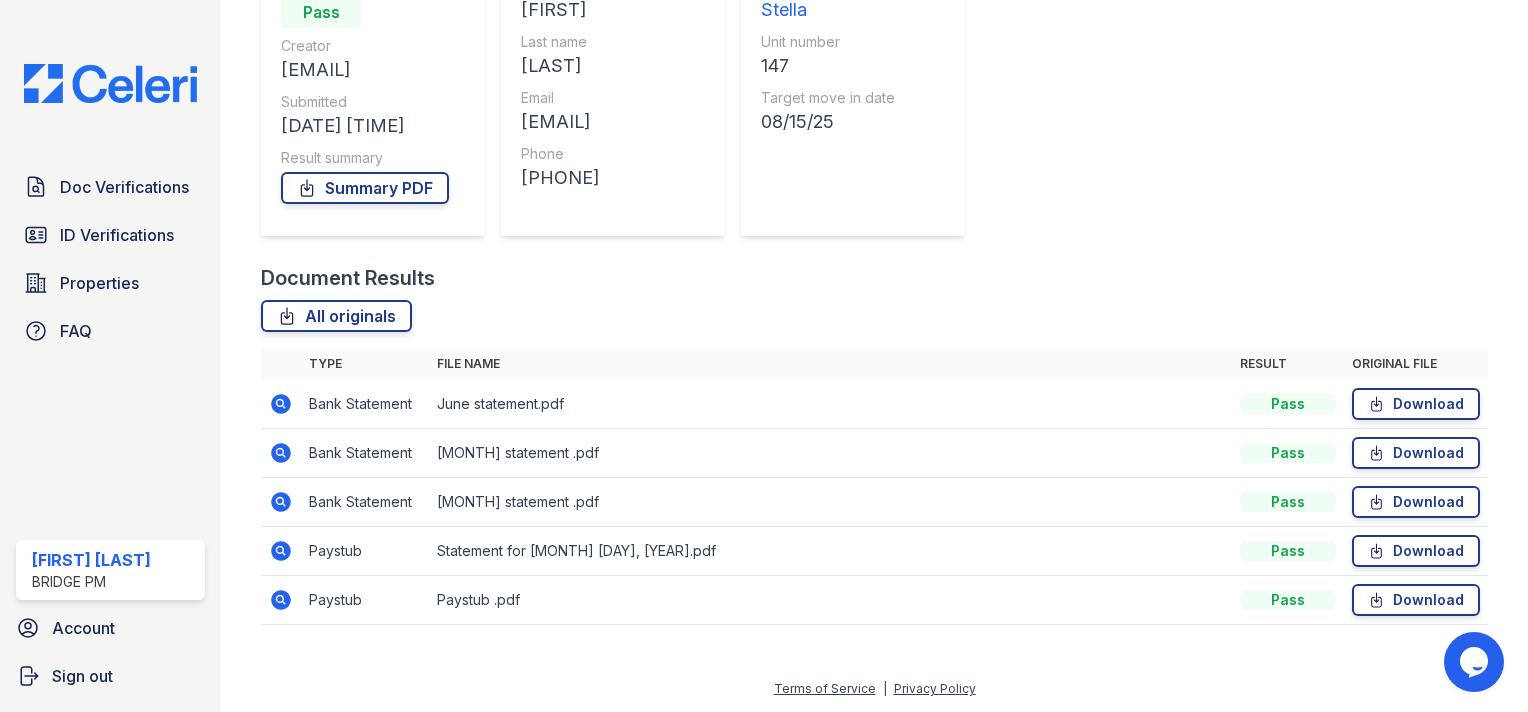 click 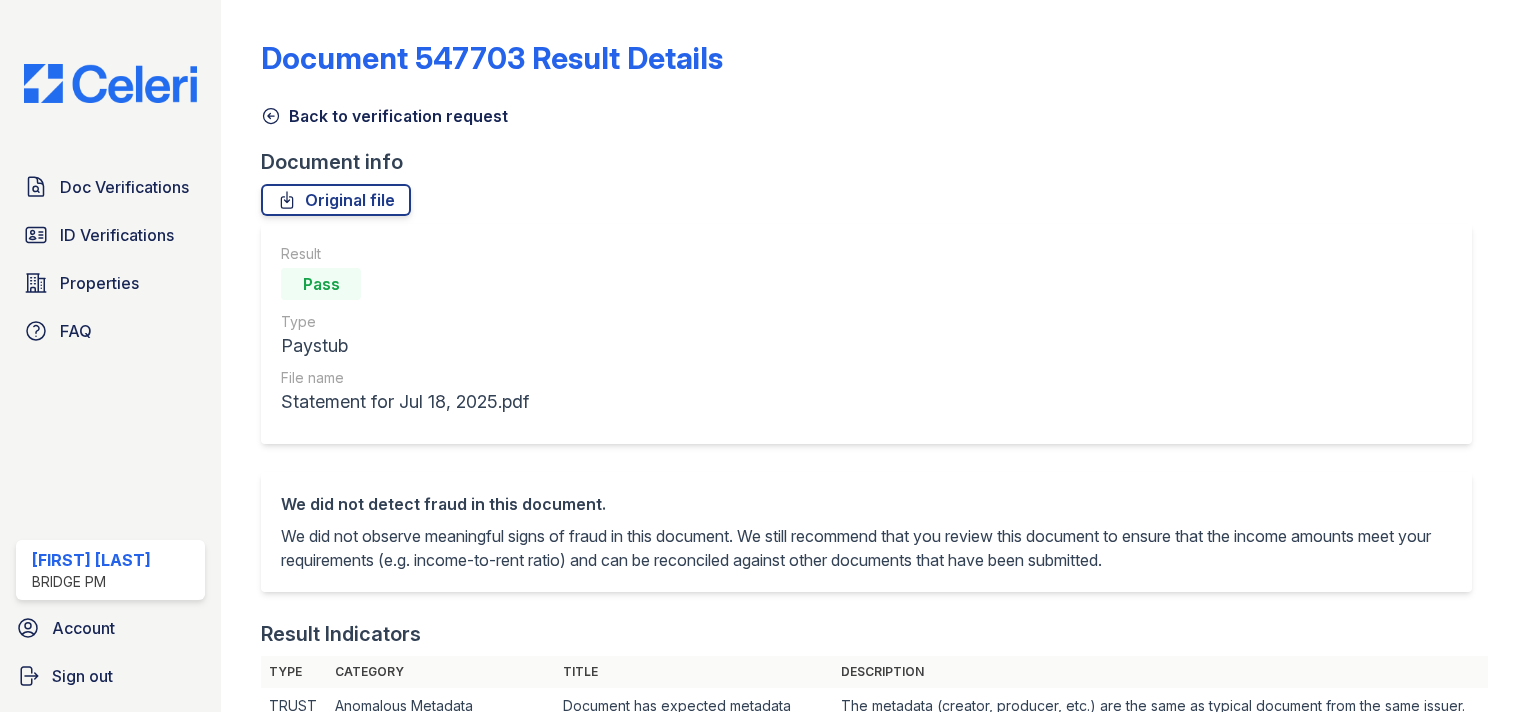 scroll, scrollTop: 0, scrollLeft: 0, axis: both 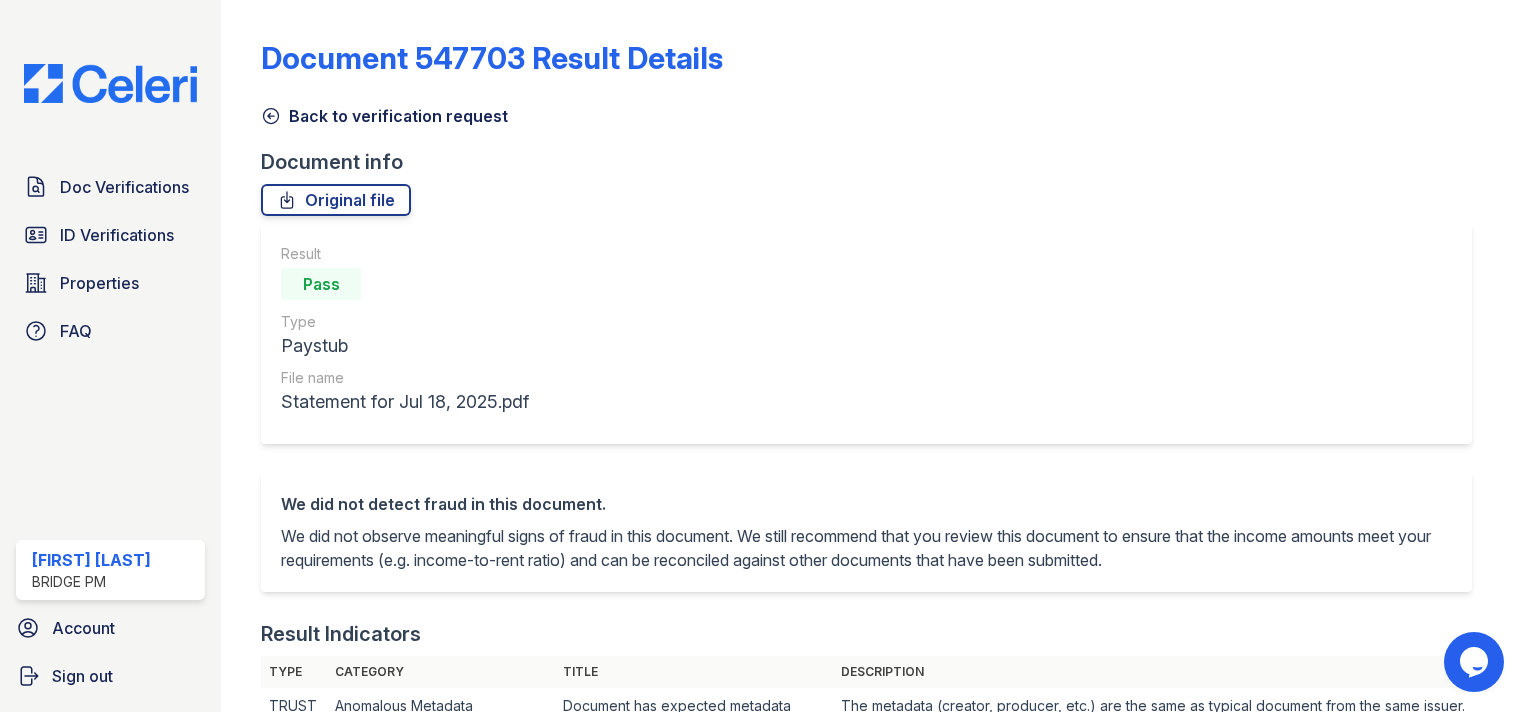 click 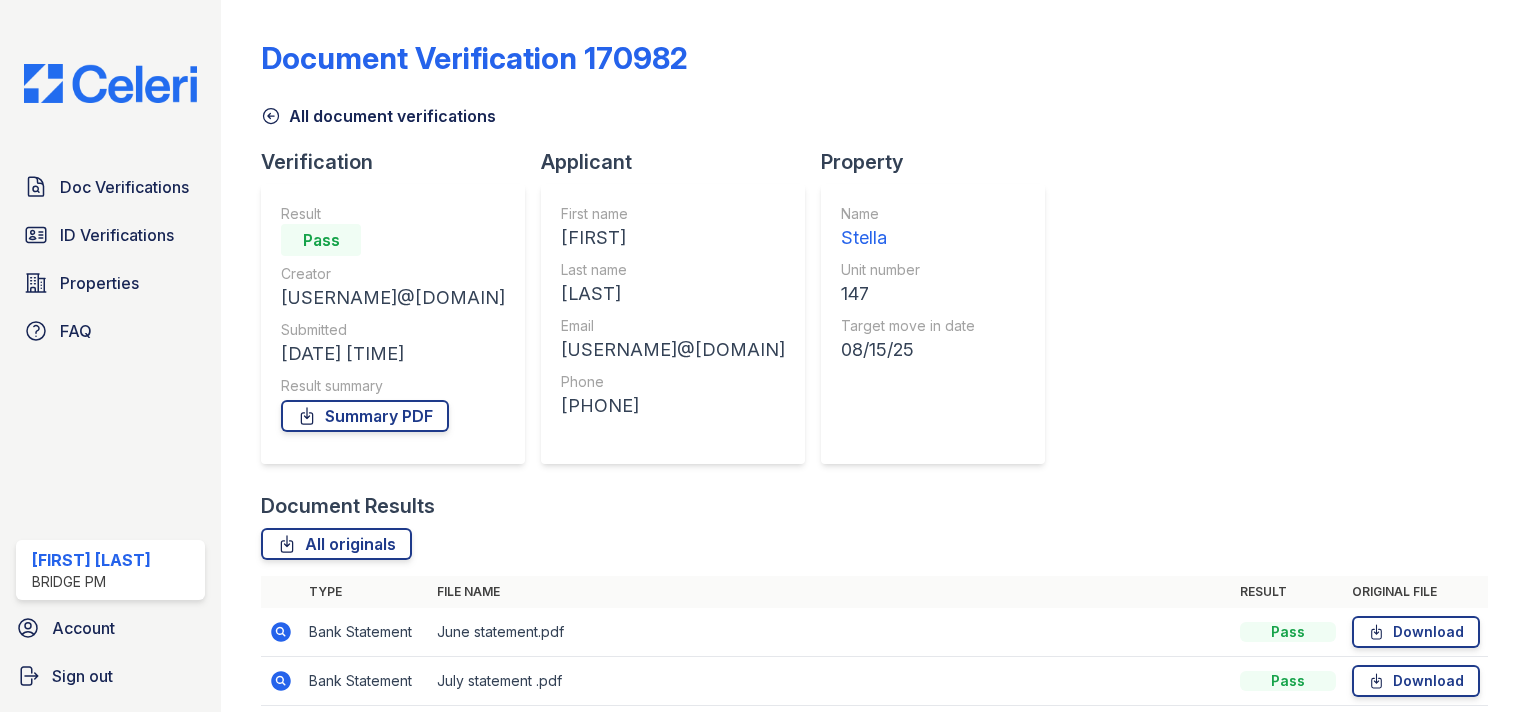 click 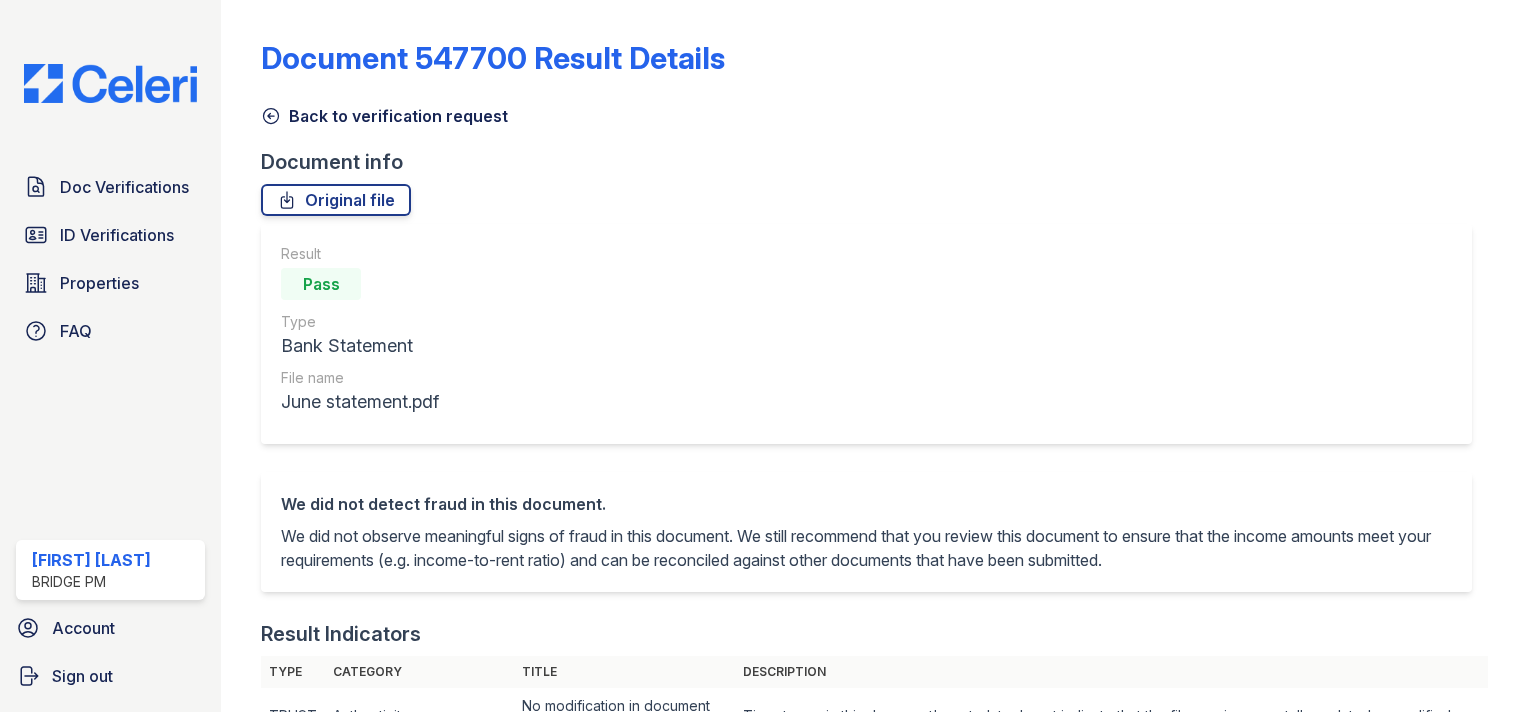 scroll, scrollTop: 0, scrollLeft: 0, axis: both 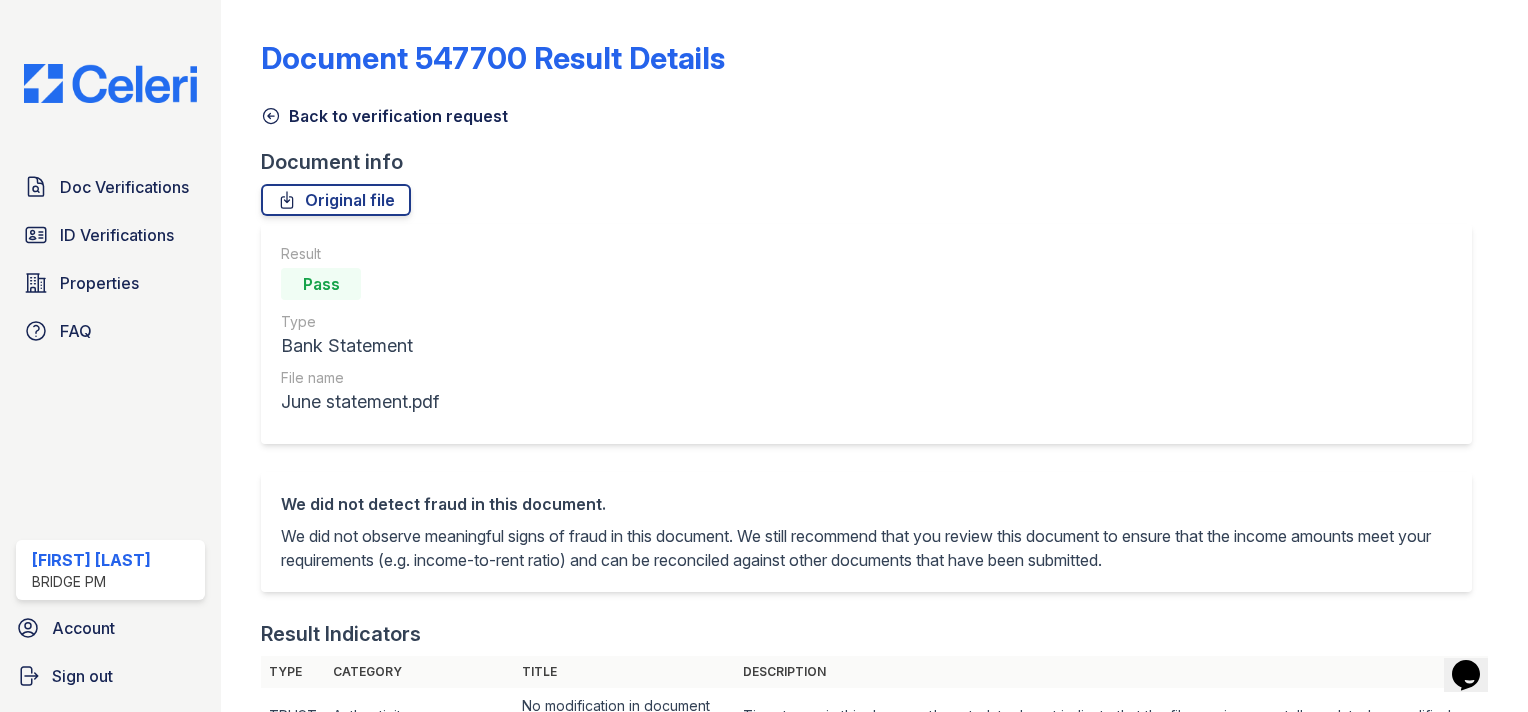 click 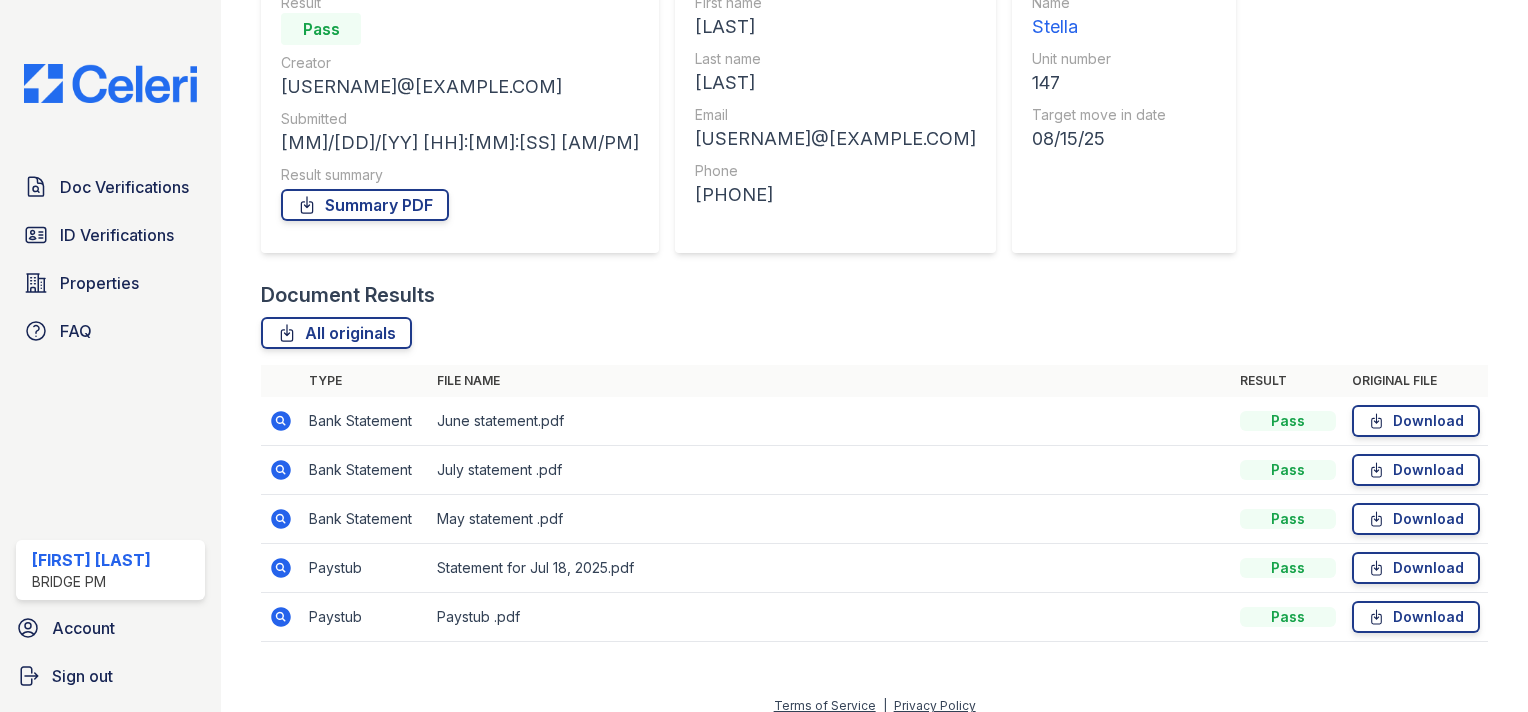 scroll, scrollTop: 228, scrollLeft: 0, axis: vertical 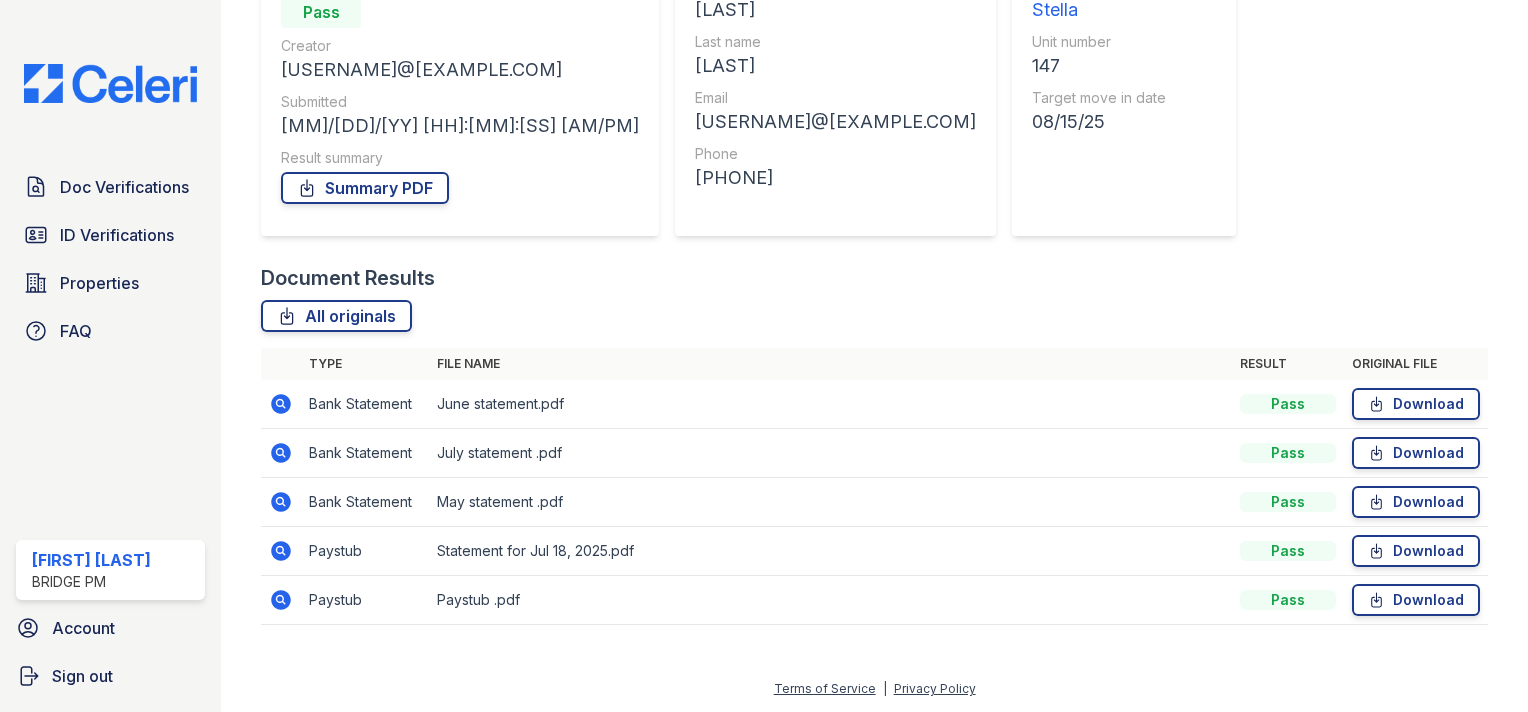 click 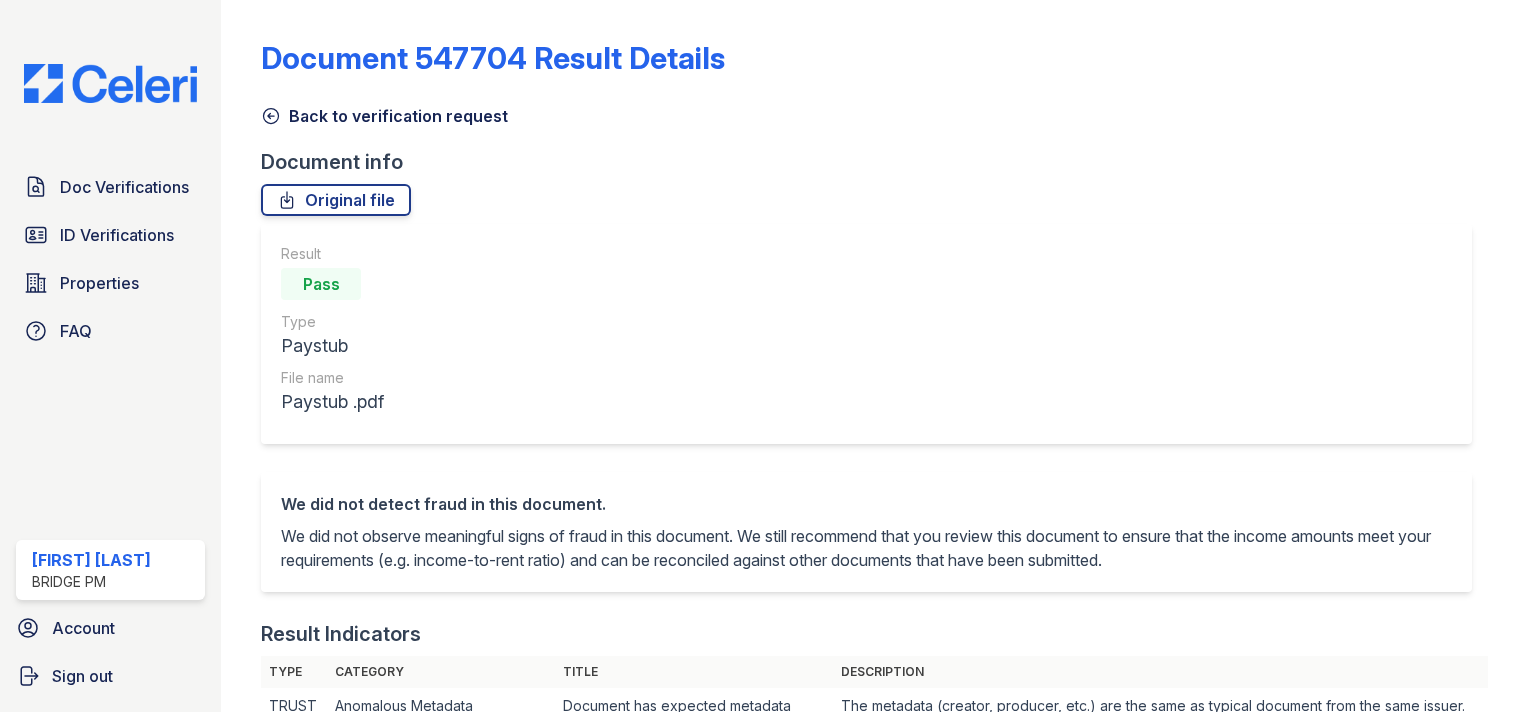 scroll, scrollTop: 0, scrollLeft: 0, axis: both 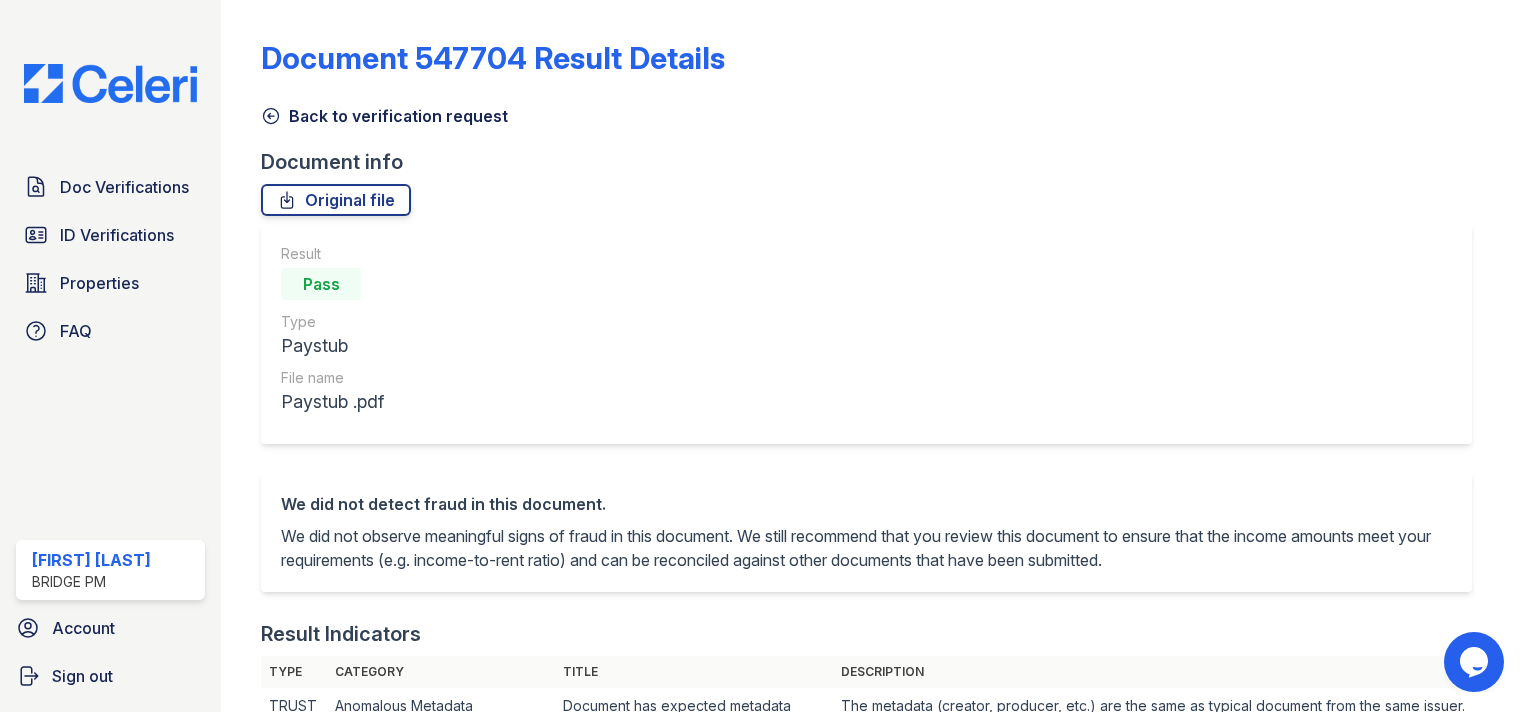 click 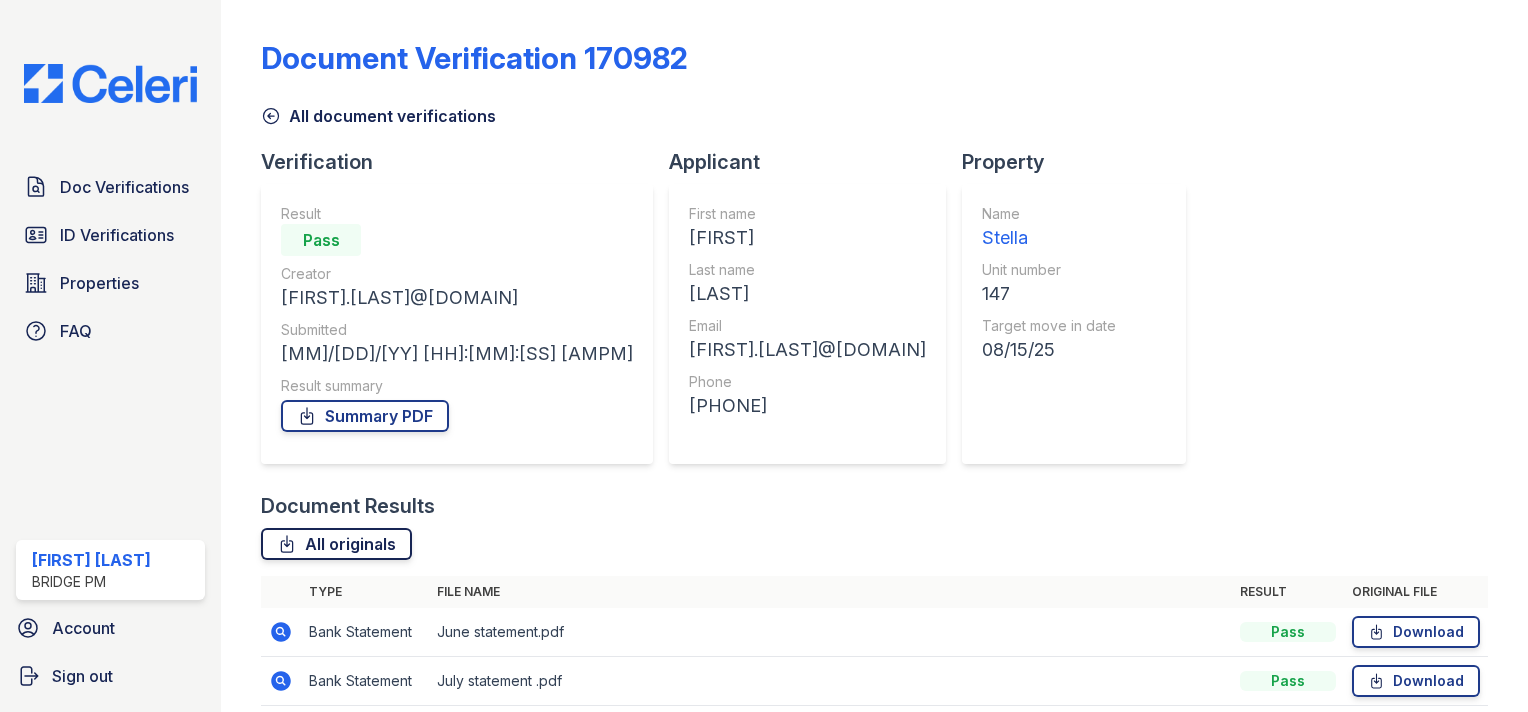 click on "All originals" at bounding box center (336, 544) 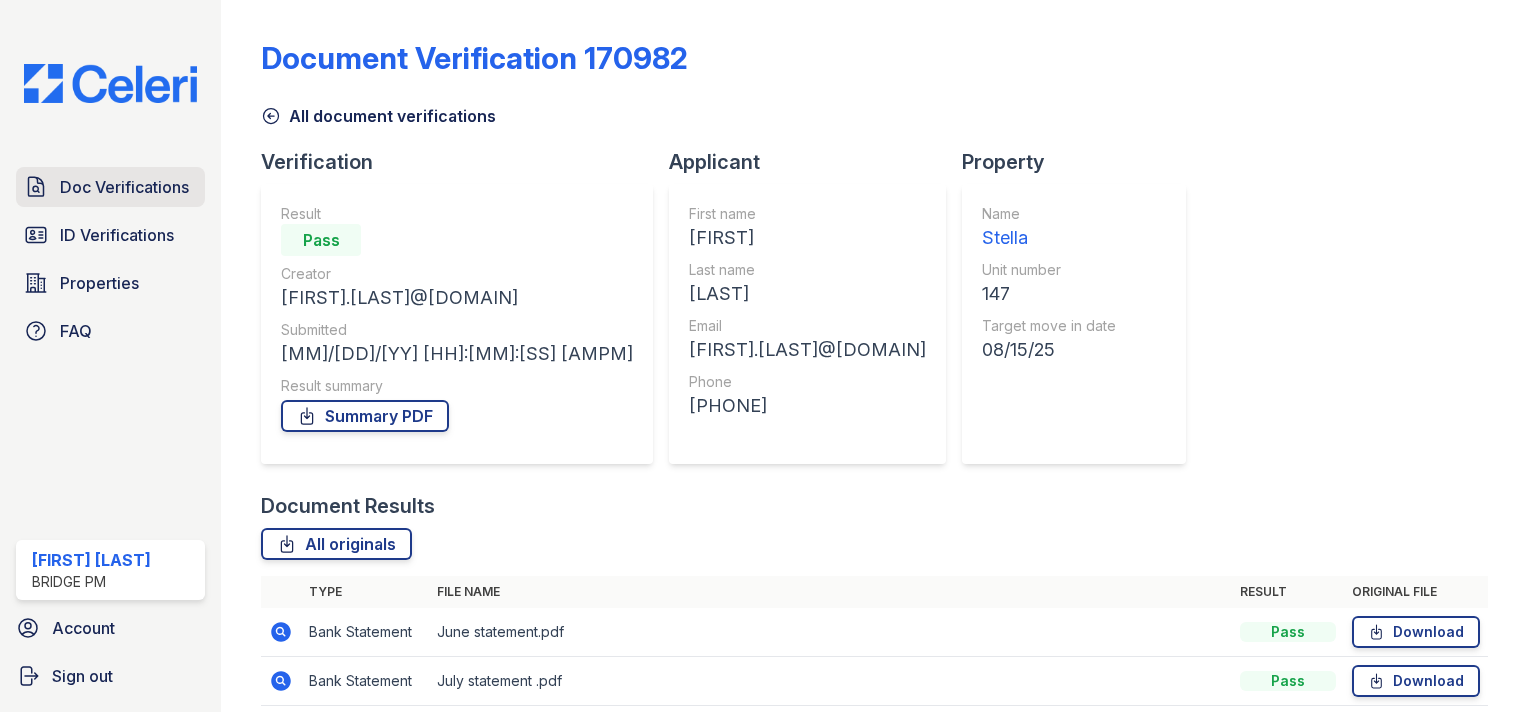 click on "Doc Verifications" at bounding box center [110, 187] 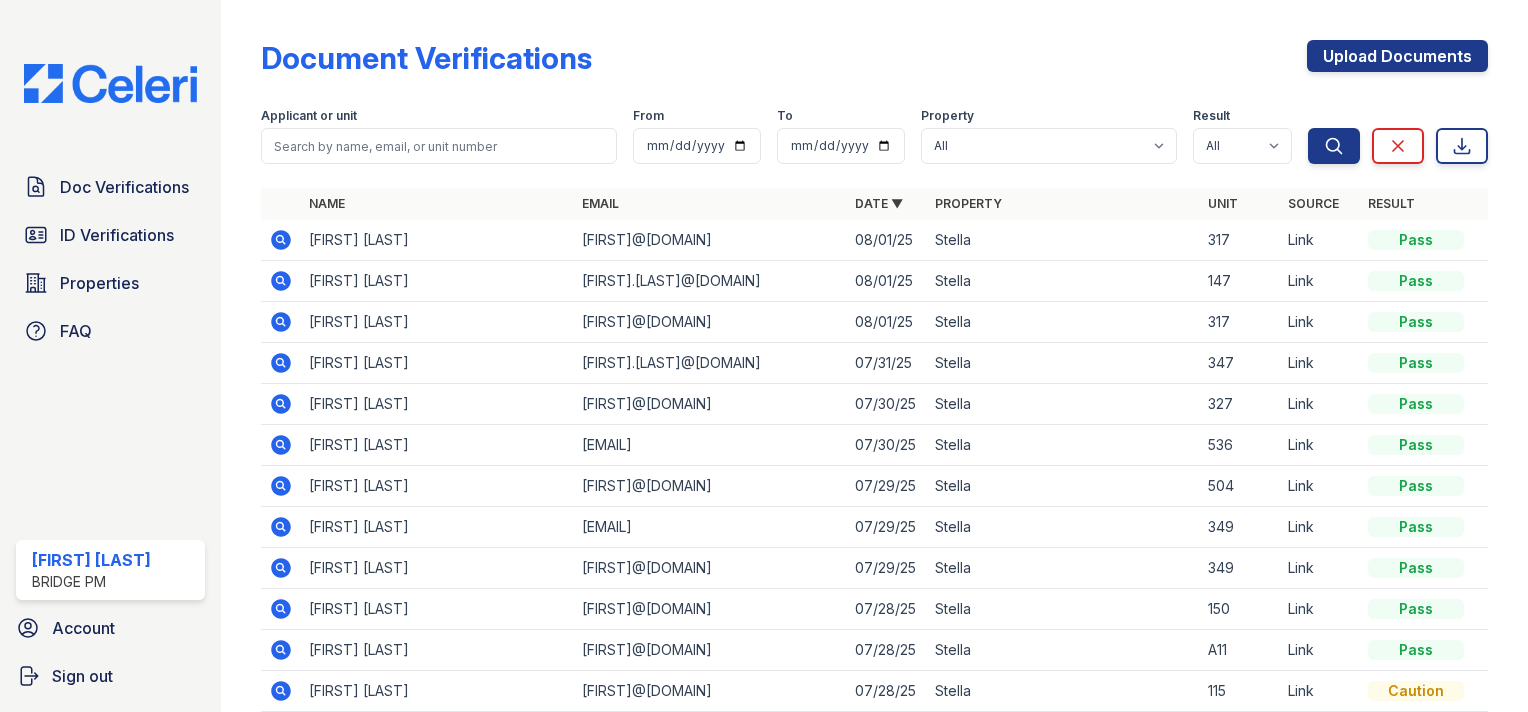 click 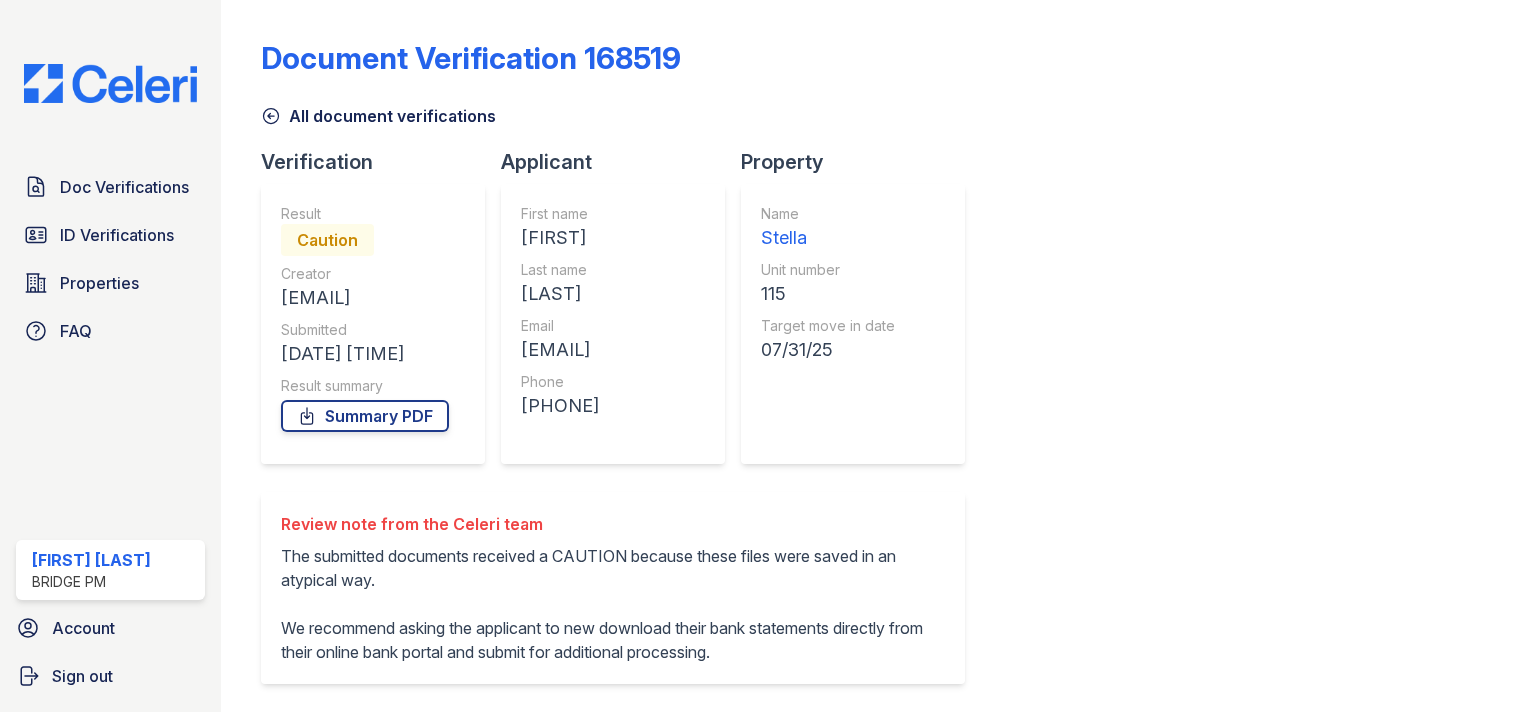 scroll, scrollTop: 0, scrollLeft: 0, axis: both 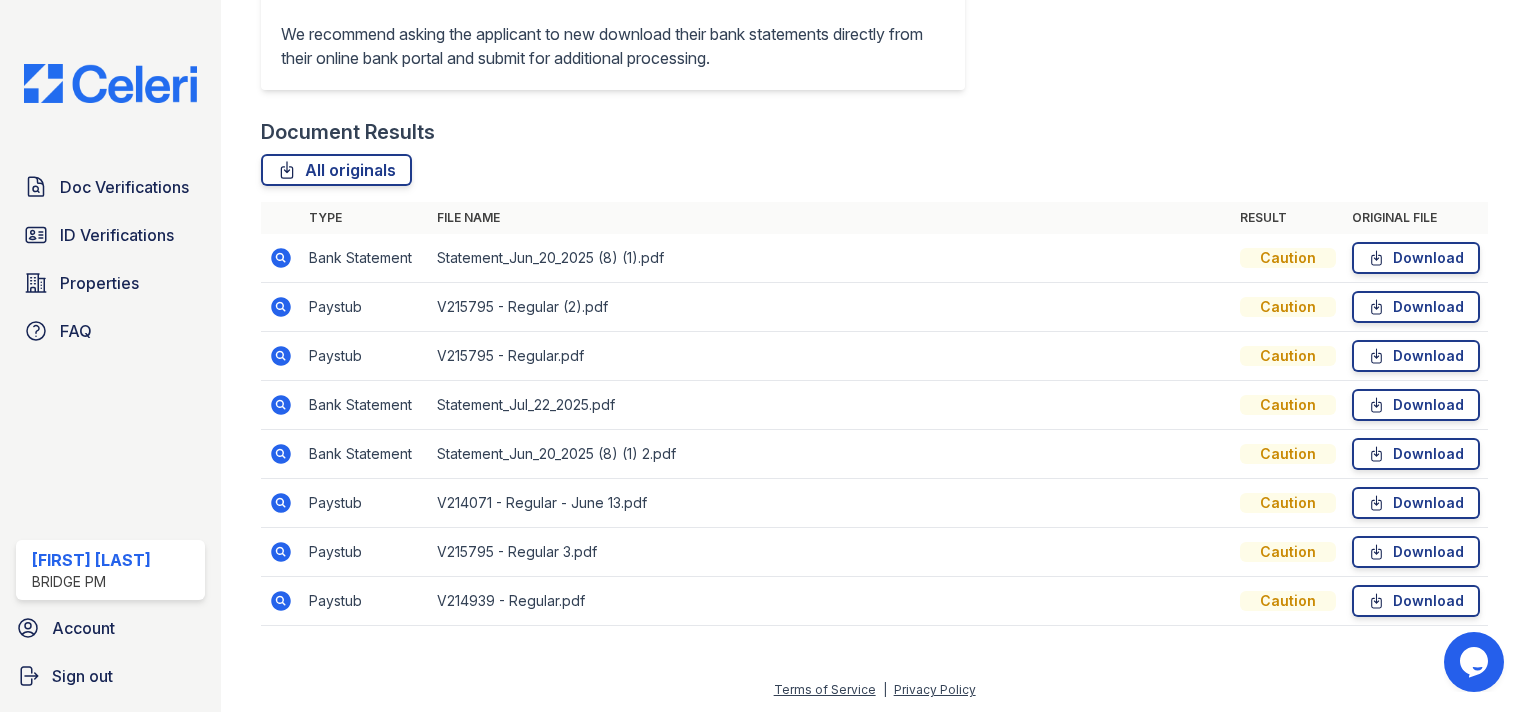 click 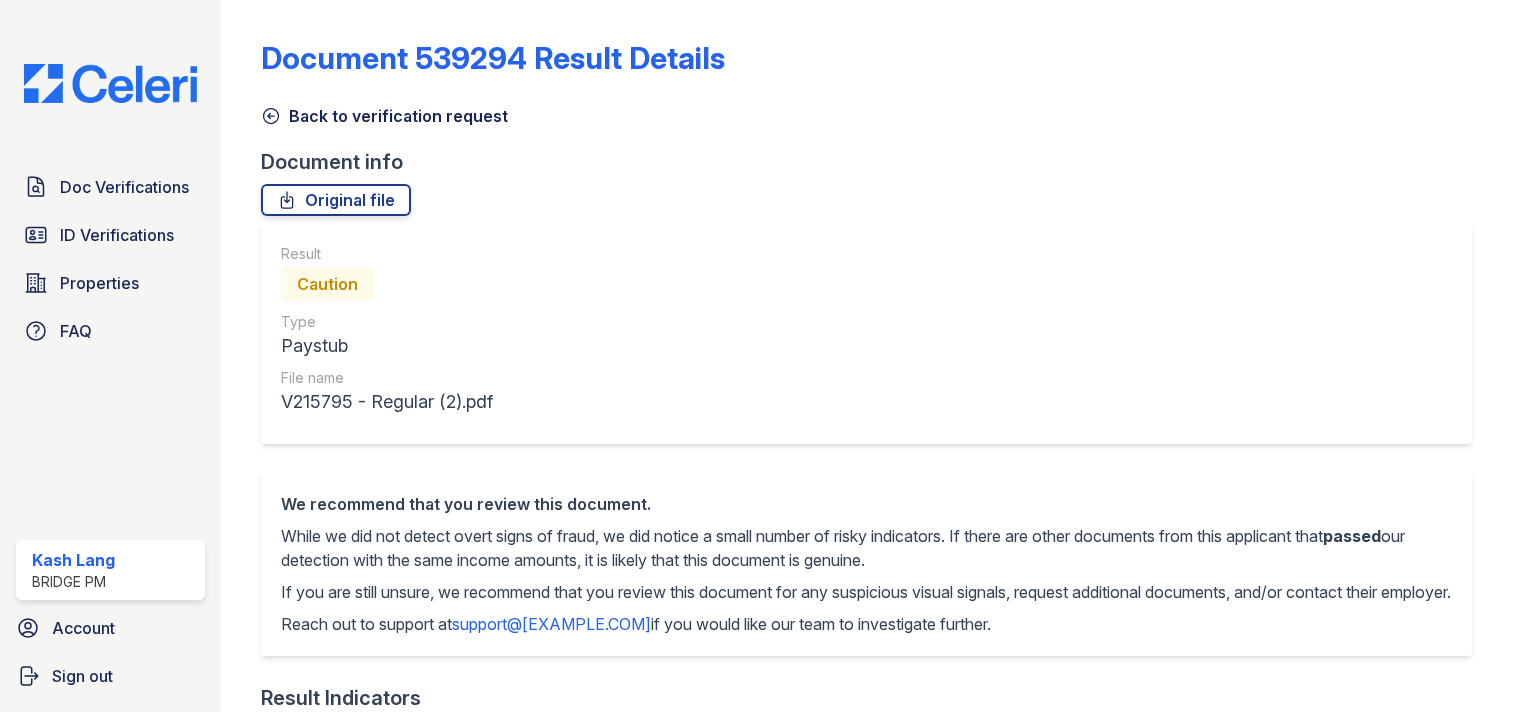 scroll, scrollTop: 0, scrollLeft: 0, axis: both 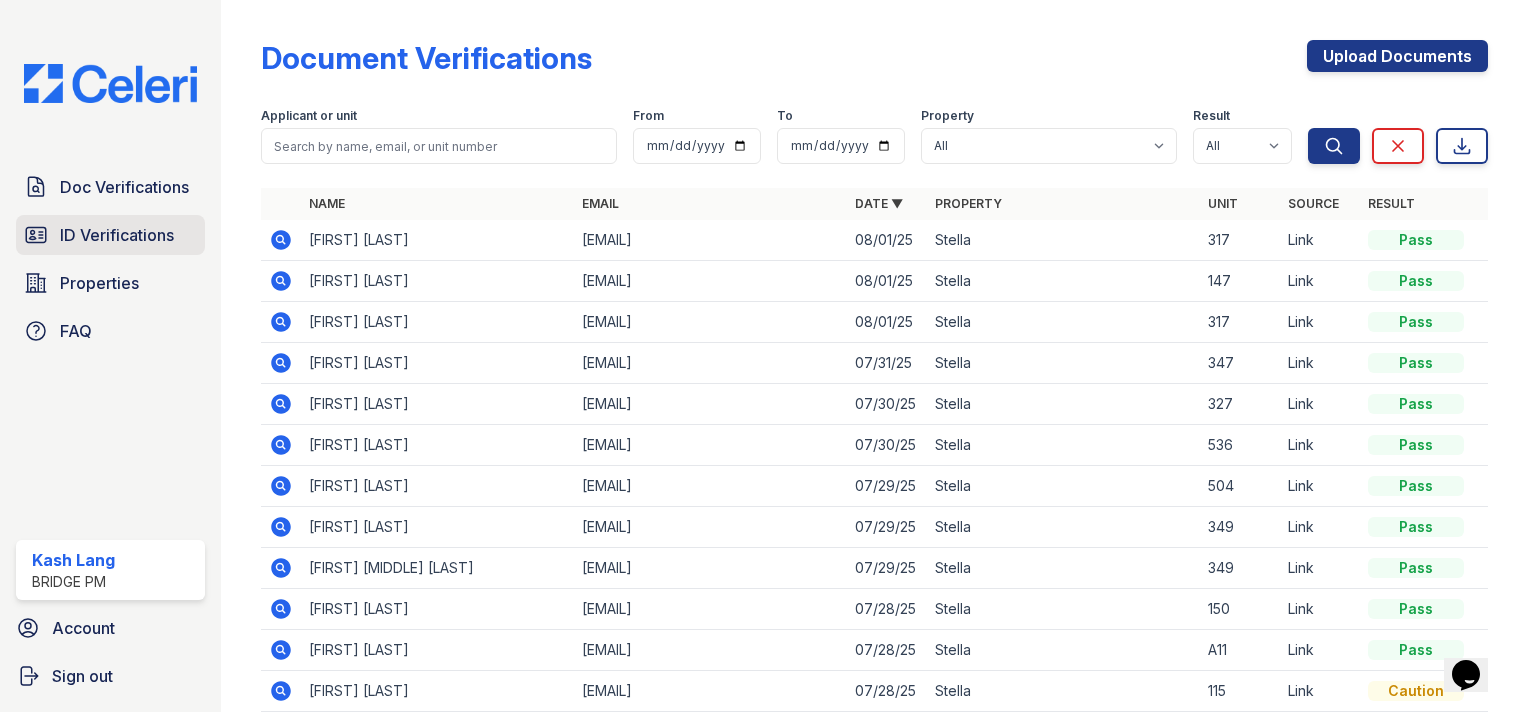 click on "ID Verifications" at bounding box center [117, 235] 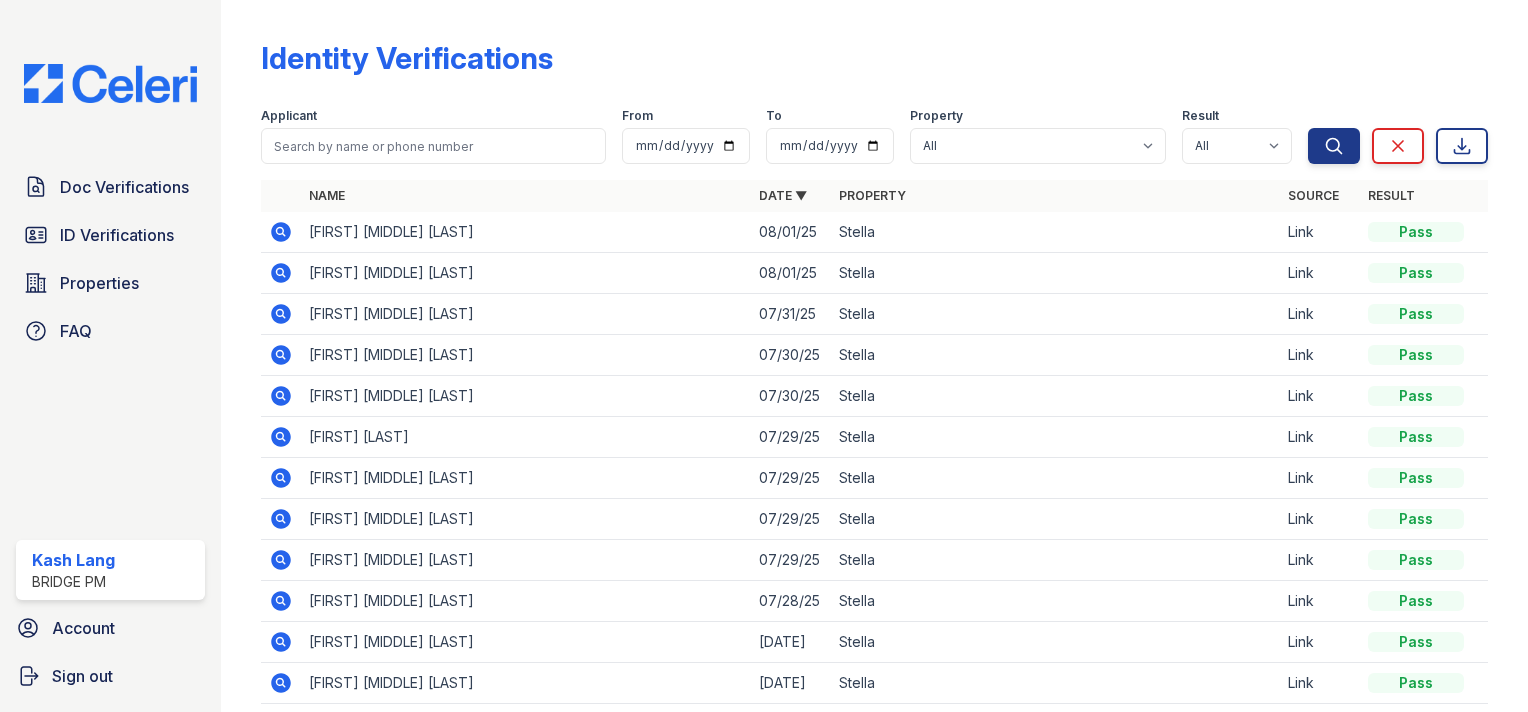 click on "Doc Verifications" at bounding box center (110, 187) 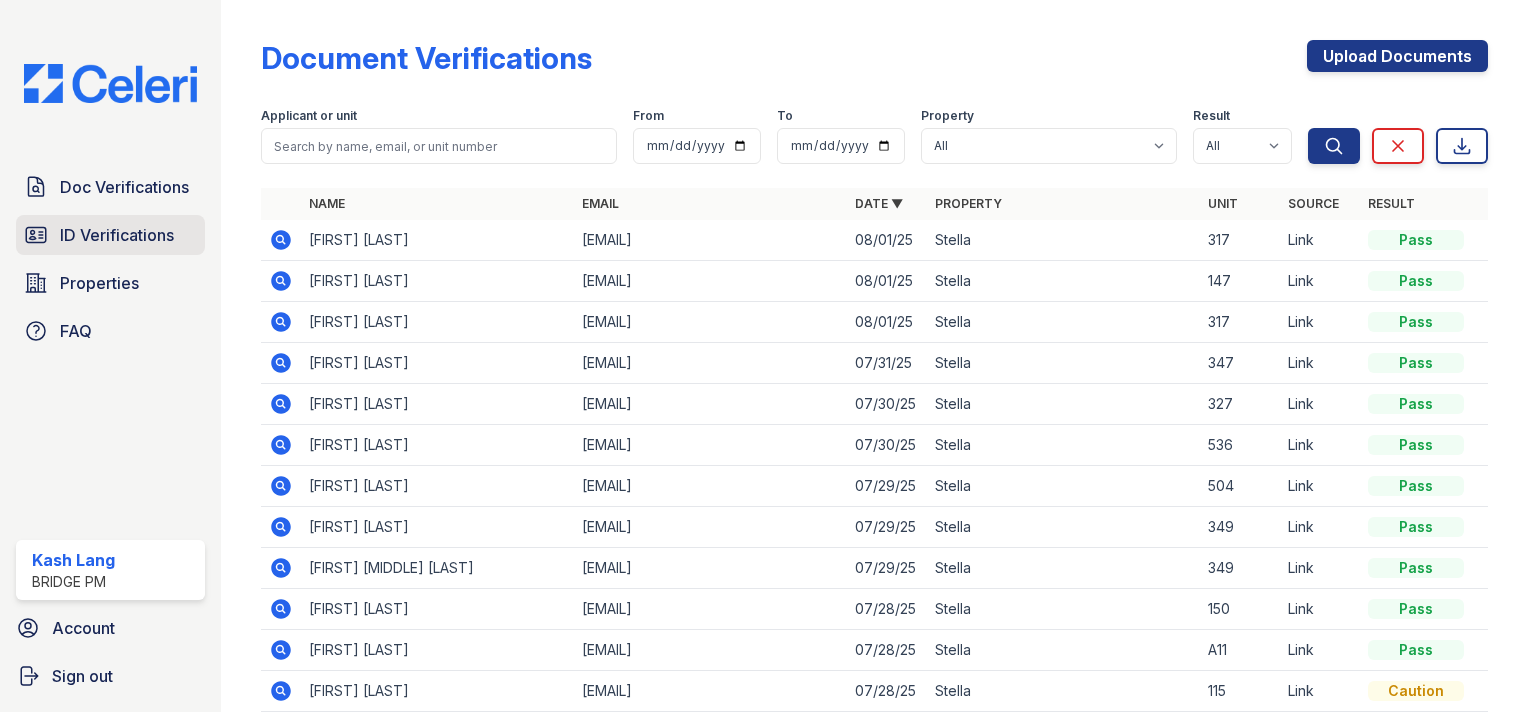 click on "ID Verifications" at bounding box center (110, 235) 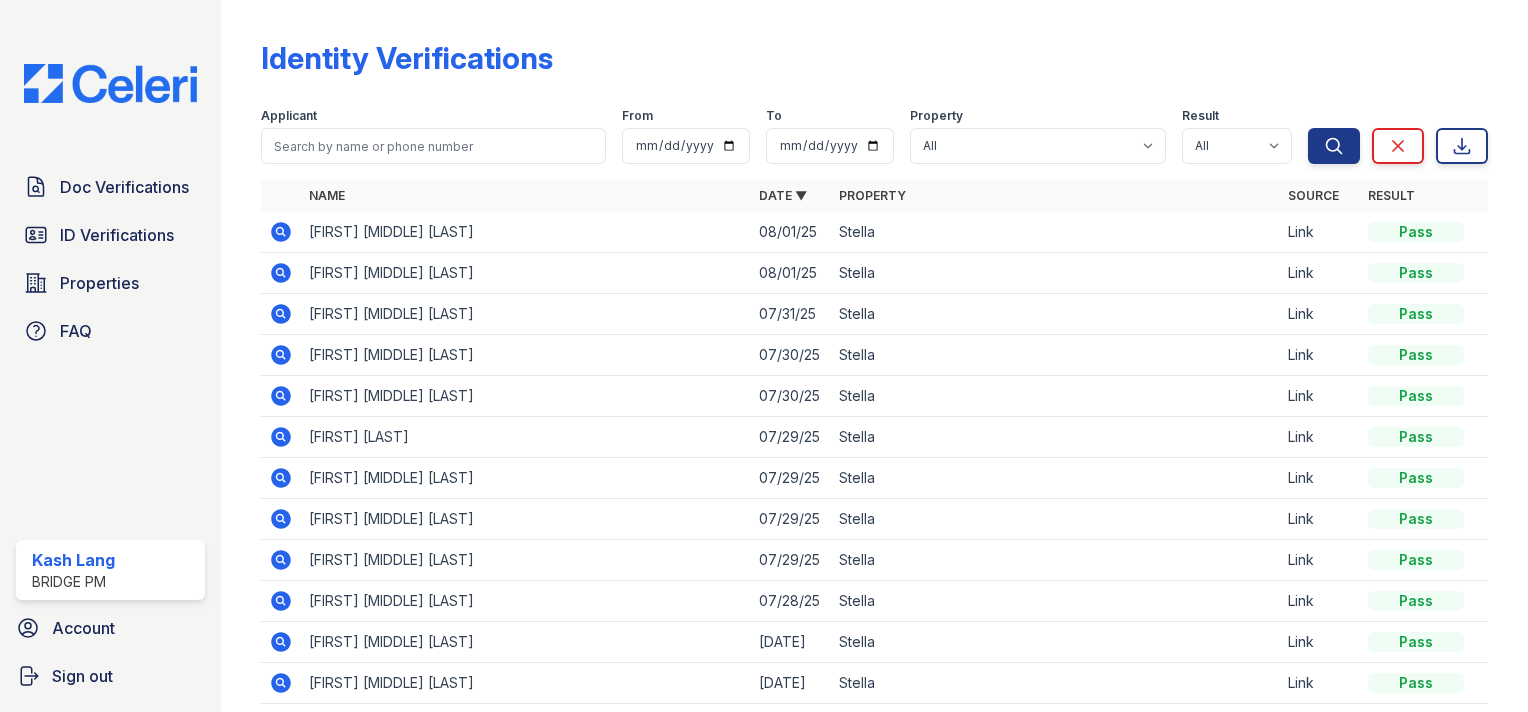 click 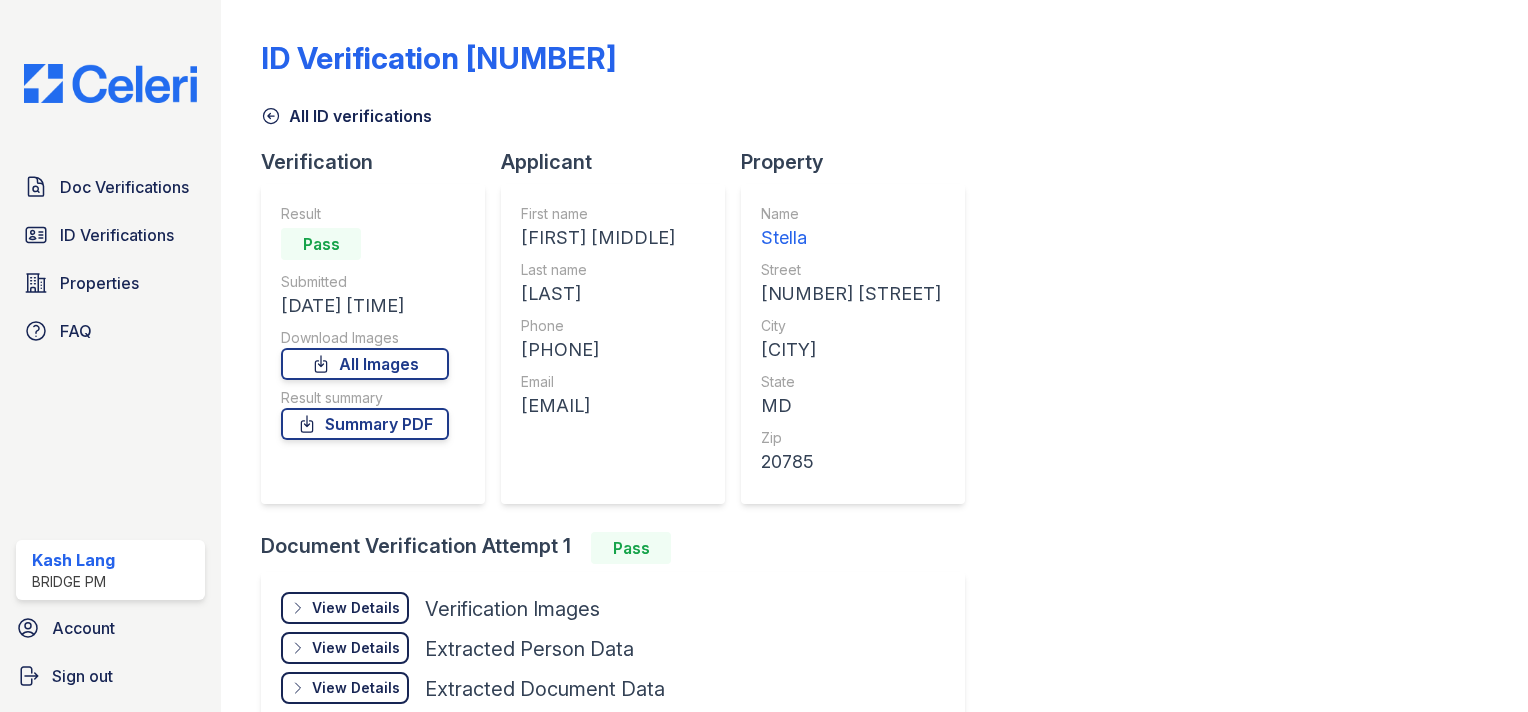 scroll, scrollTop: 0, scrollLeft: 0, axis: both 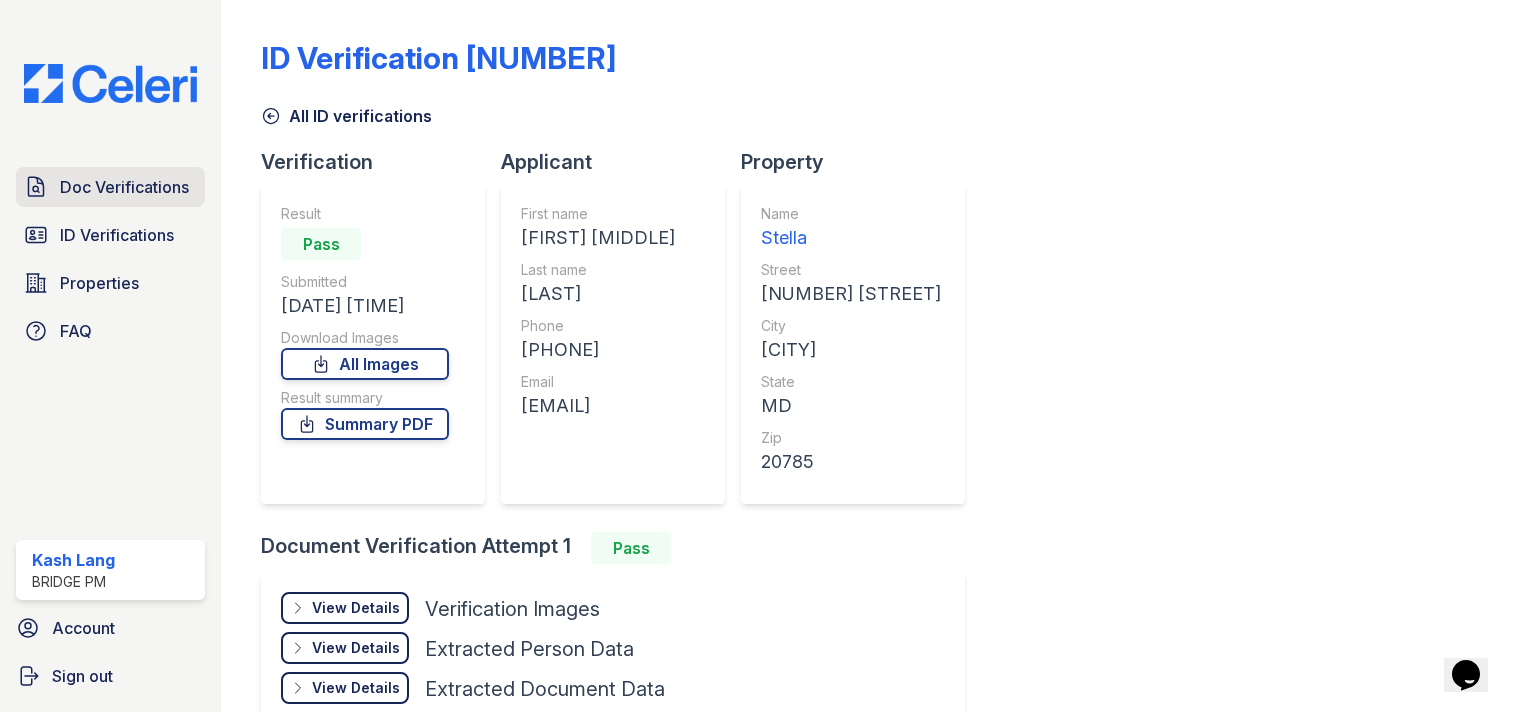 click on "Doc Verifications" at bounding box center [124, 187] 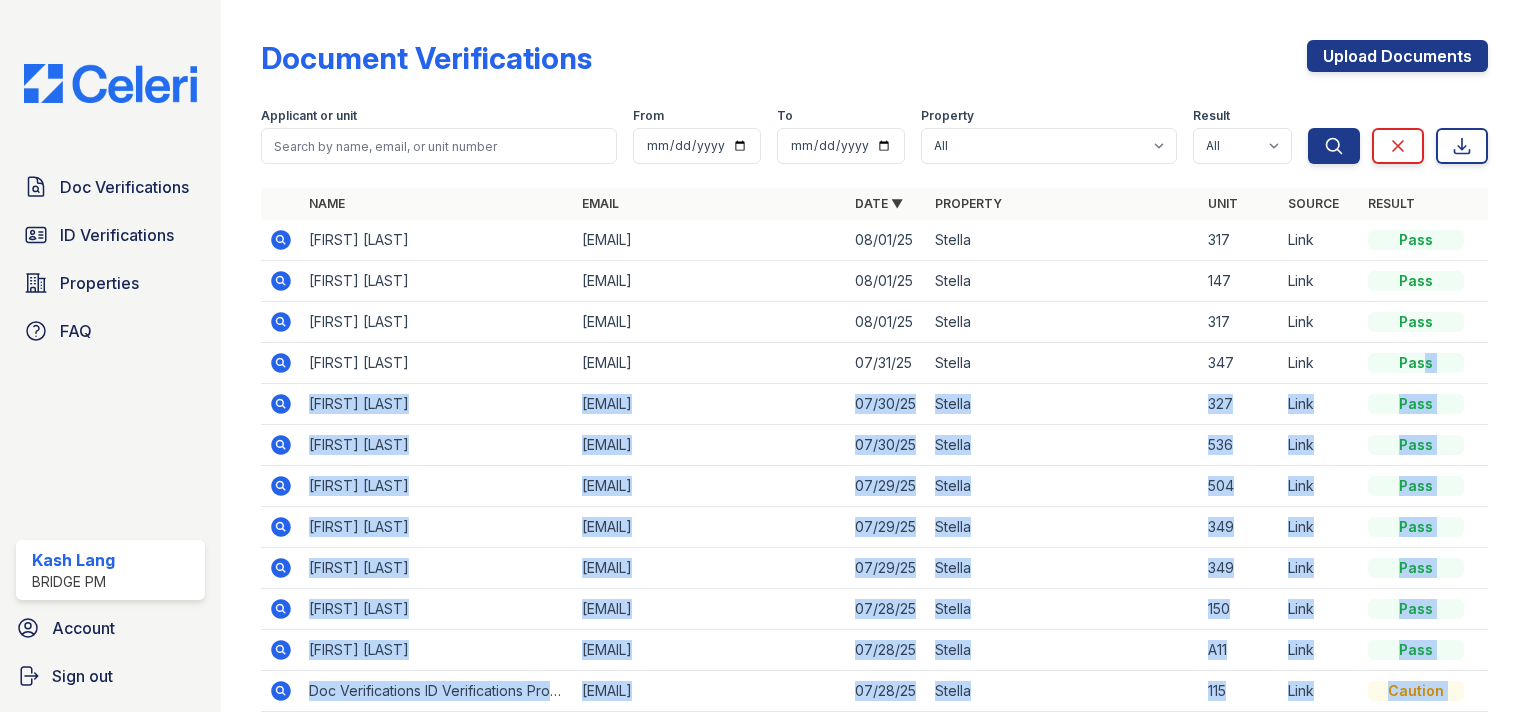 drag, startPoint x: 1400, startPoint y: 356, endPoint x: 1531, endPoint y: 321, distance: 135.59499 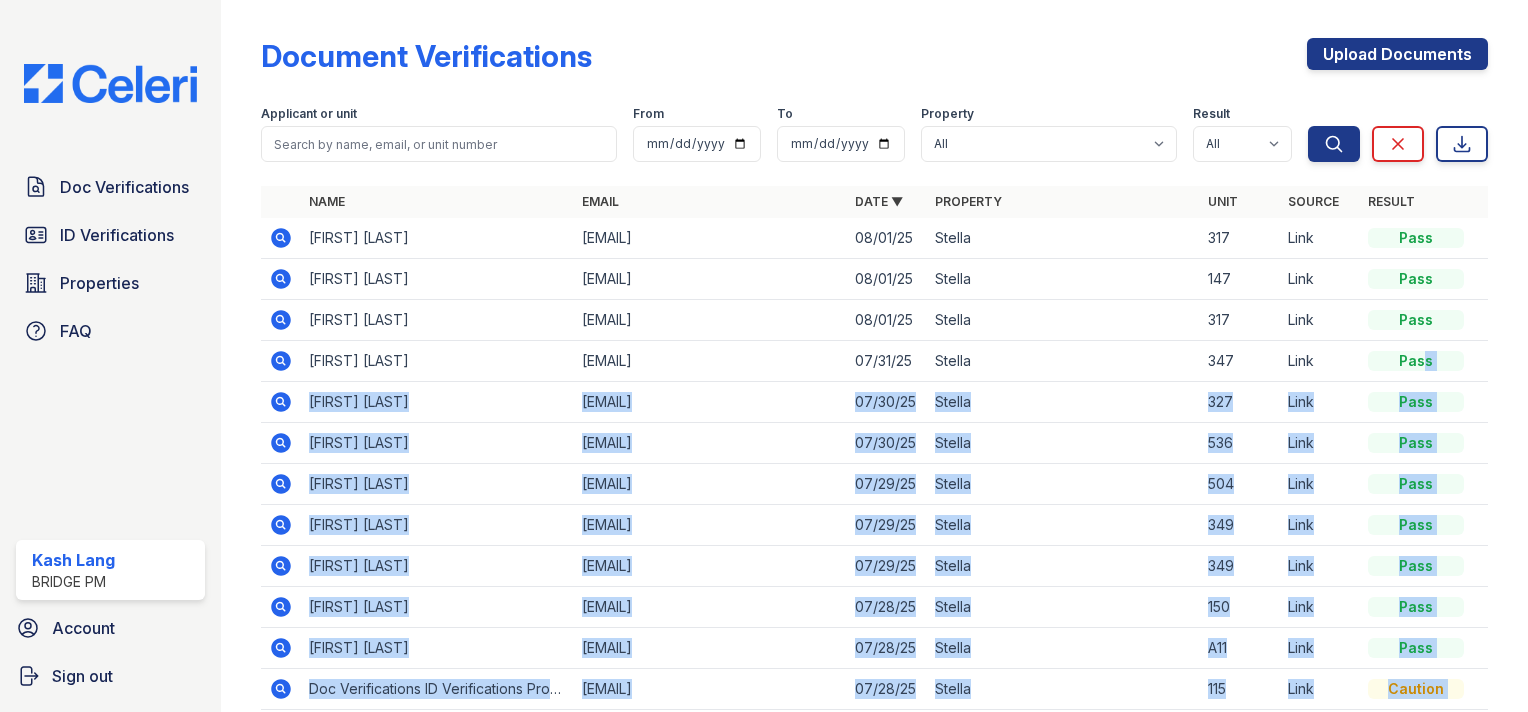 scroll, scrollTop: 1, scrollLeft: 0, axis: vertical 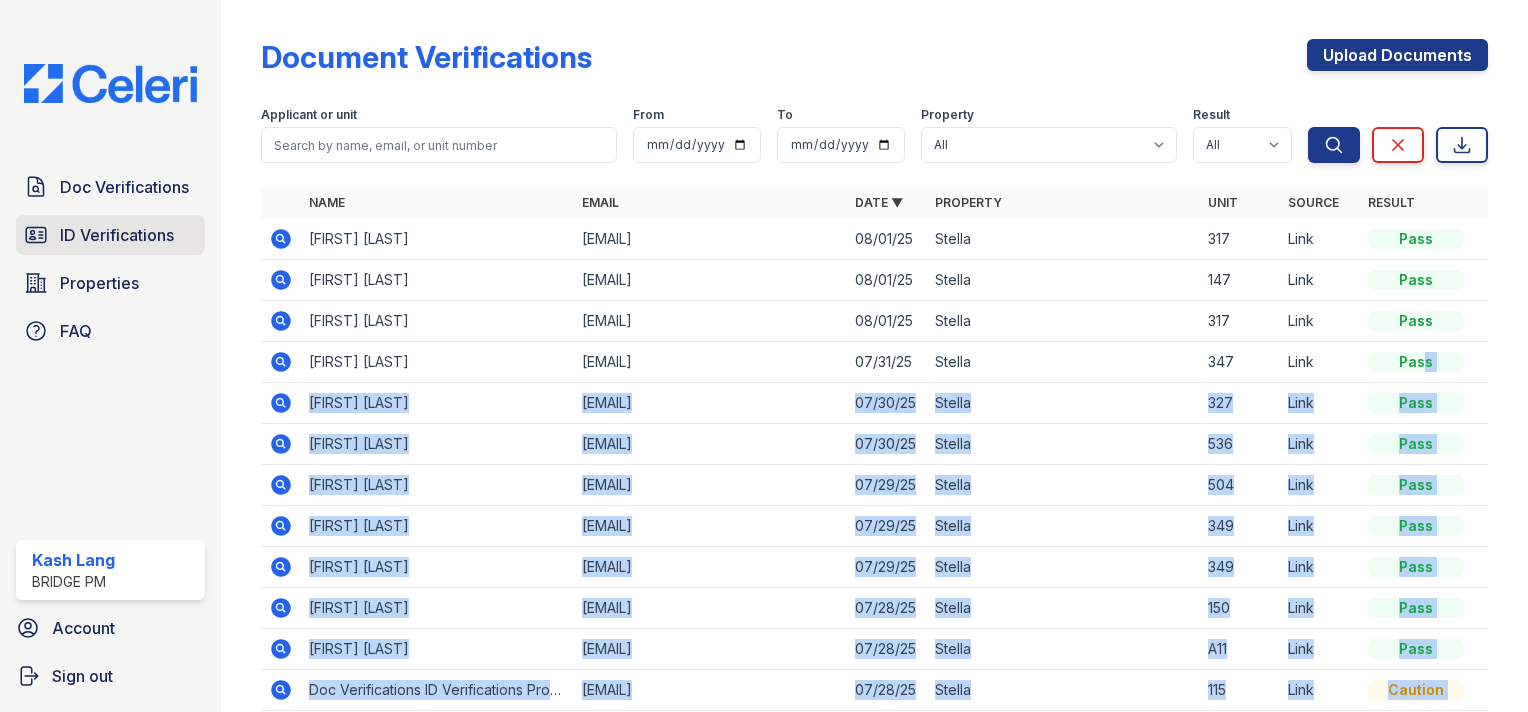 click on "ID Verifications" at bounding box center (110, 235) 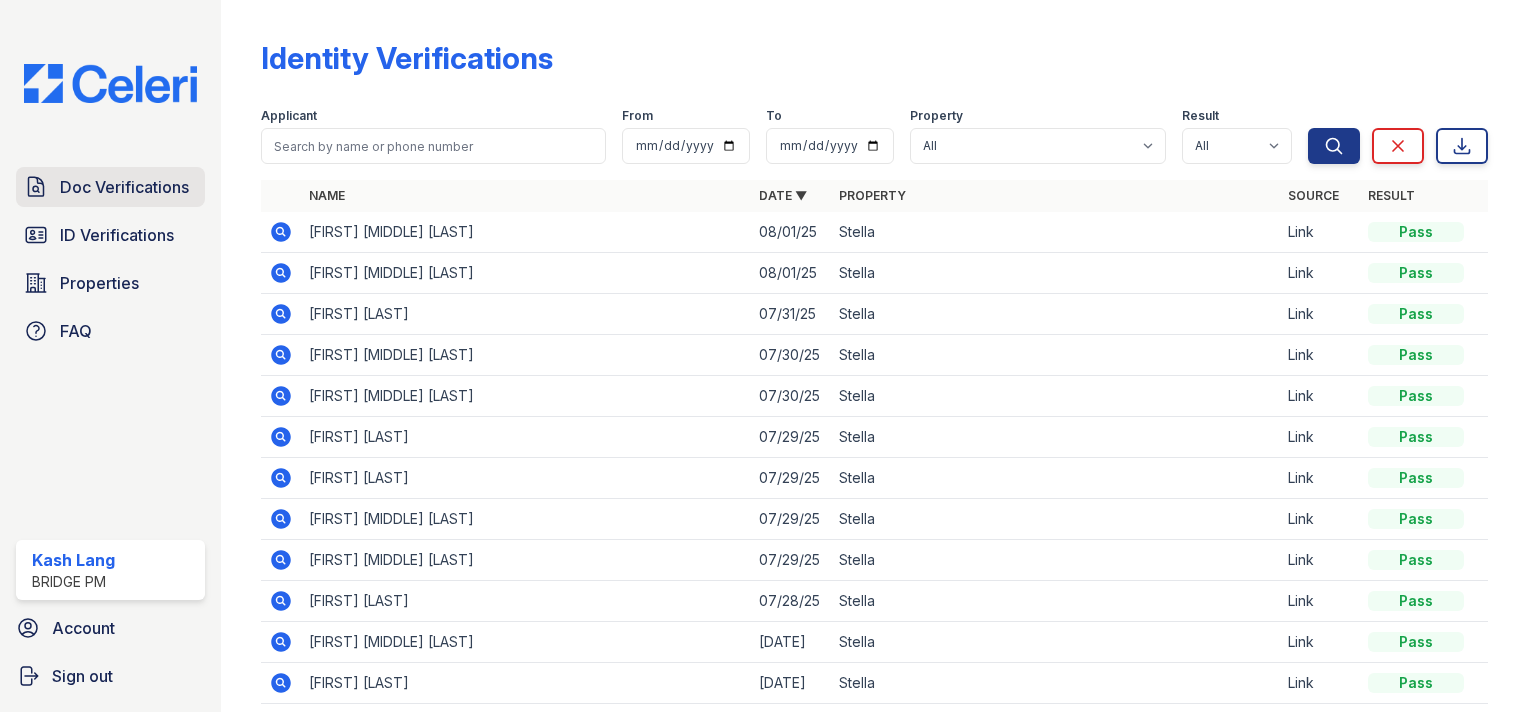 click on "Doc Verifications" at bounding box center (124, 187) 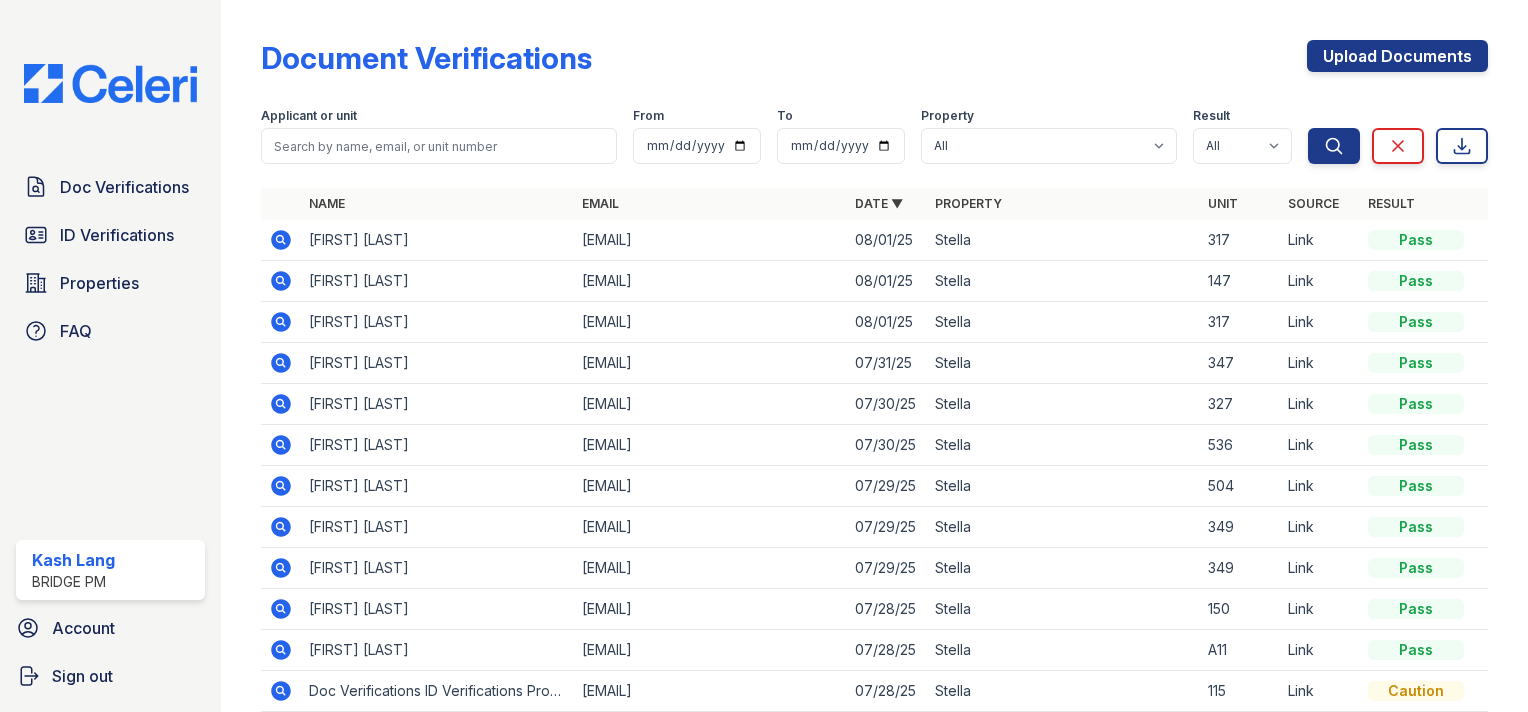 scroll, scrollTop: 109, scrollLeft: 0, axis: vertical 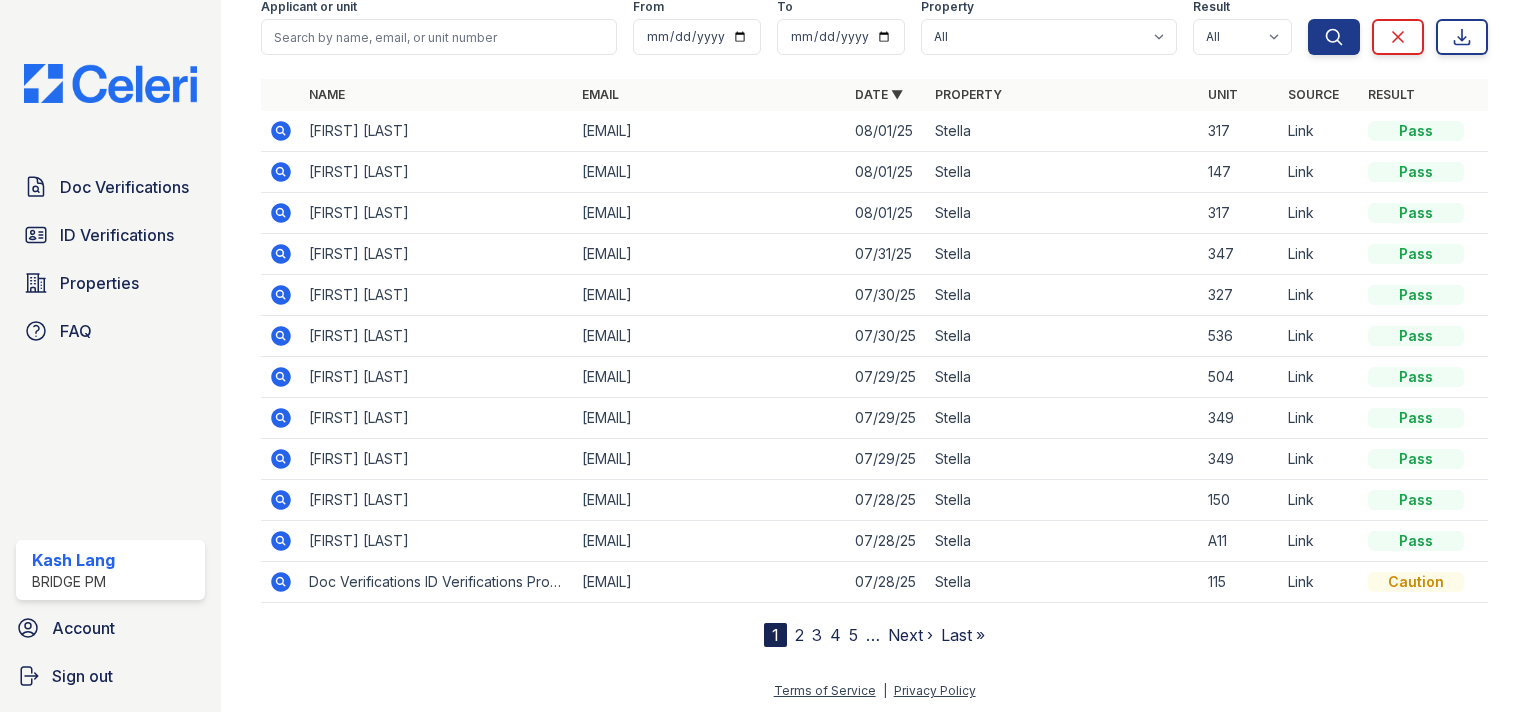 click on "2" at bounding box center [799, 635] 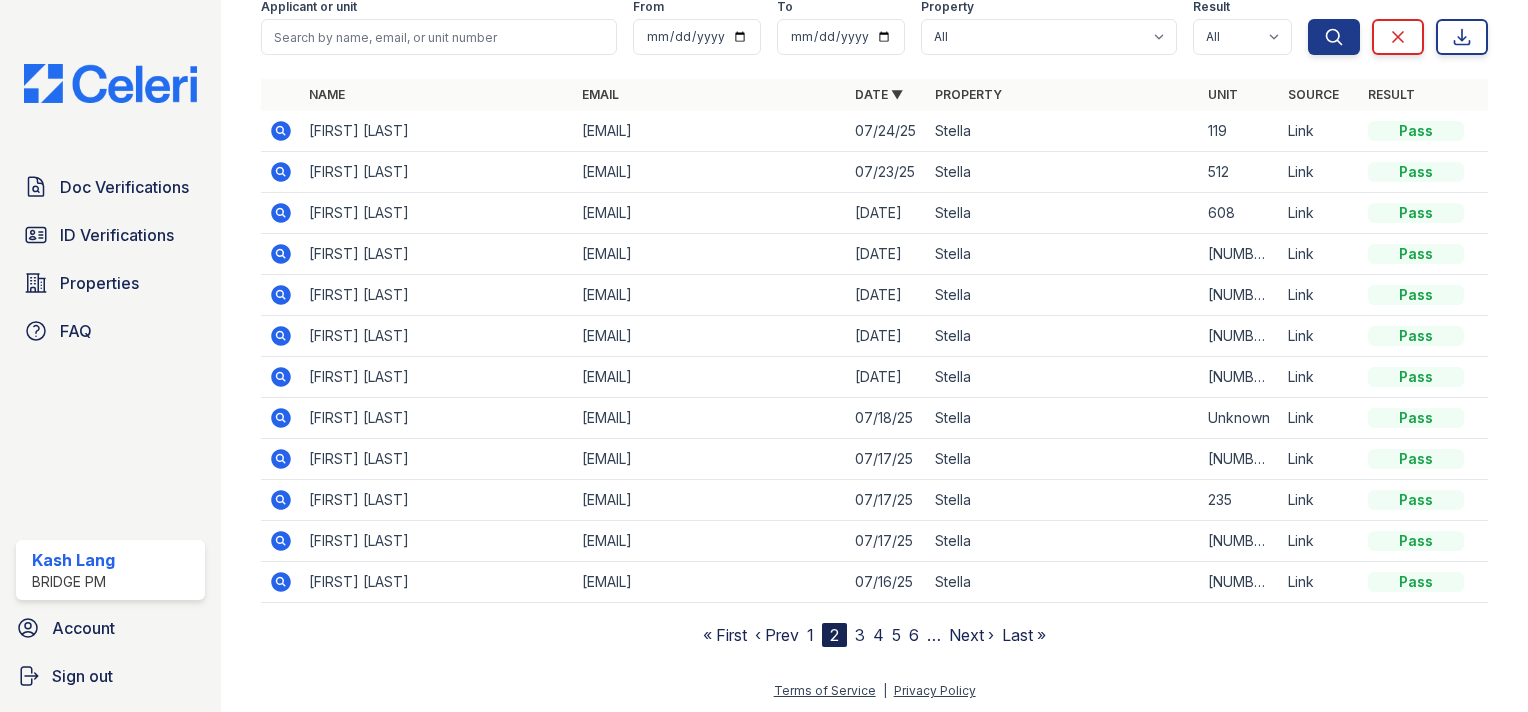 scroll, scrollTop: 0, scrollLeft: 0, axis: both 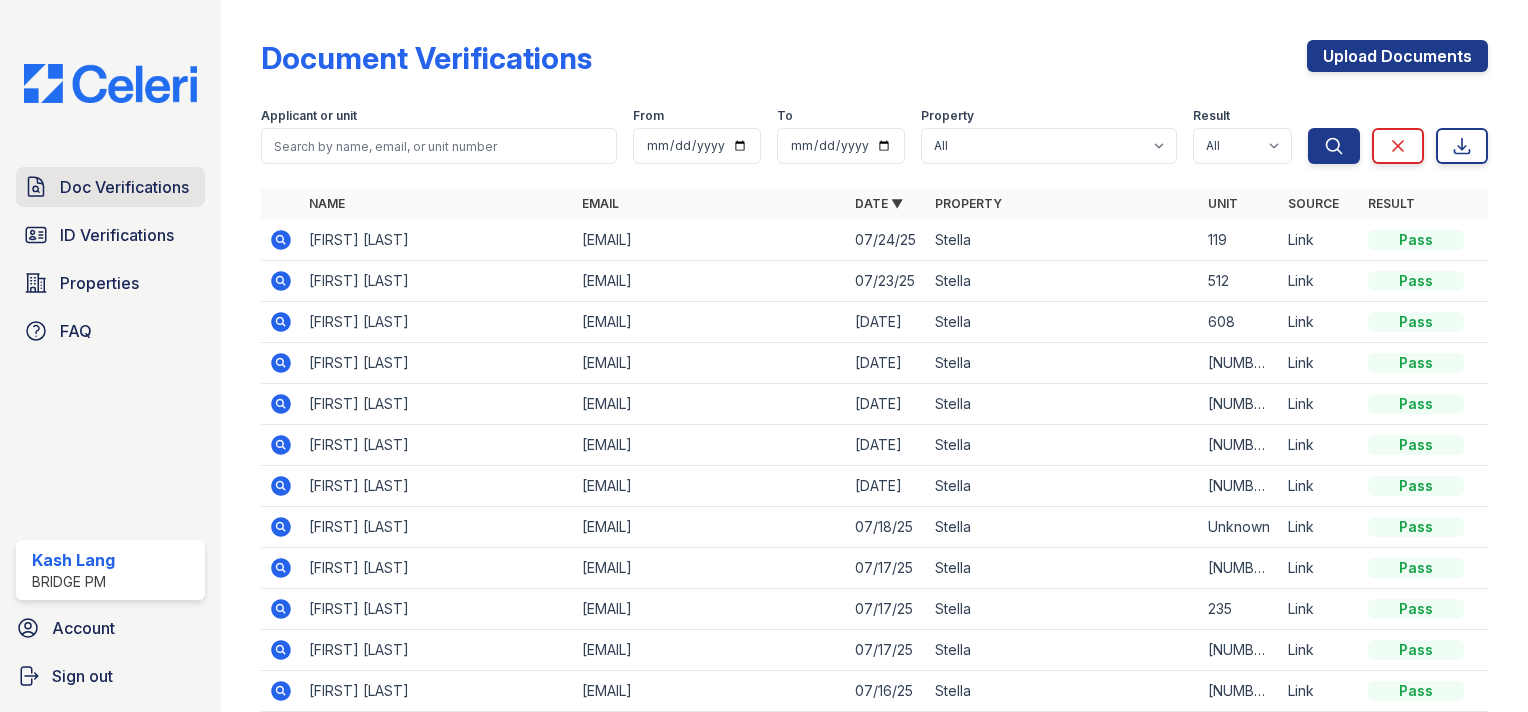 click on "Doc Verifications" at bounding box center [110, 187] 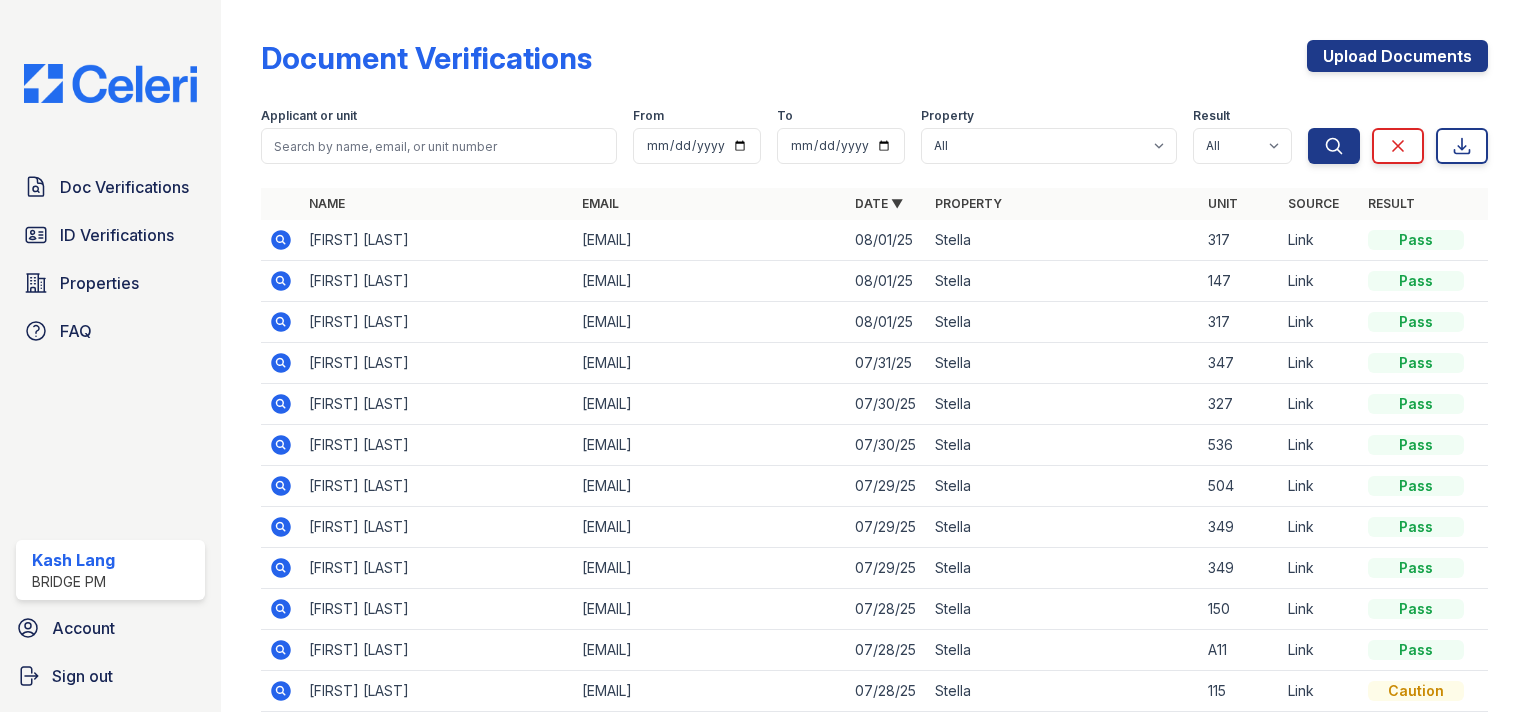 scroll, scrollTop: 0, scrollLeft: 0, axis: both 